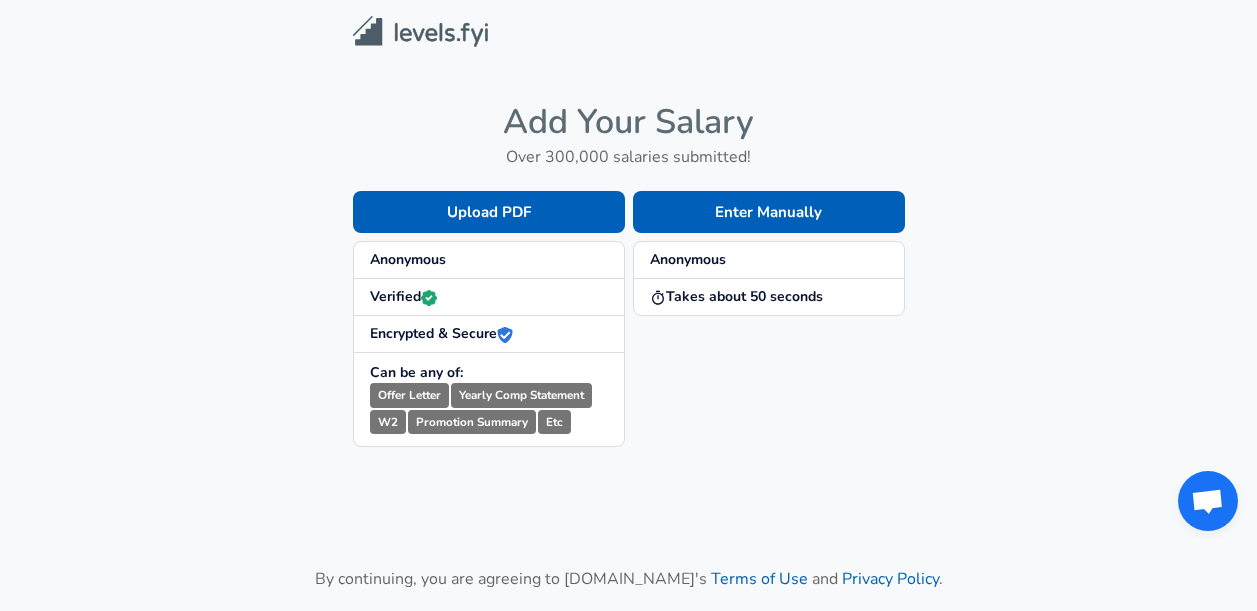 scroll, scrollTop: 0, scrollLeft: 0, axis: both 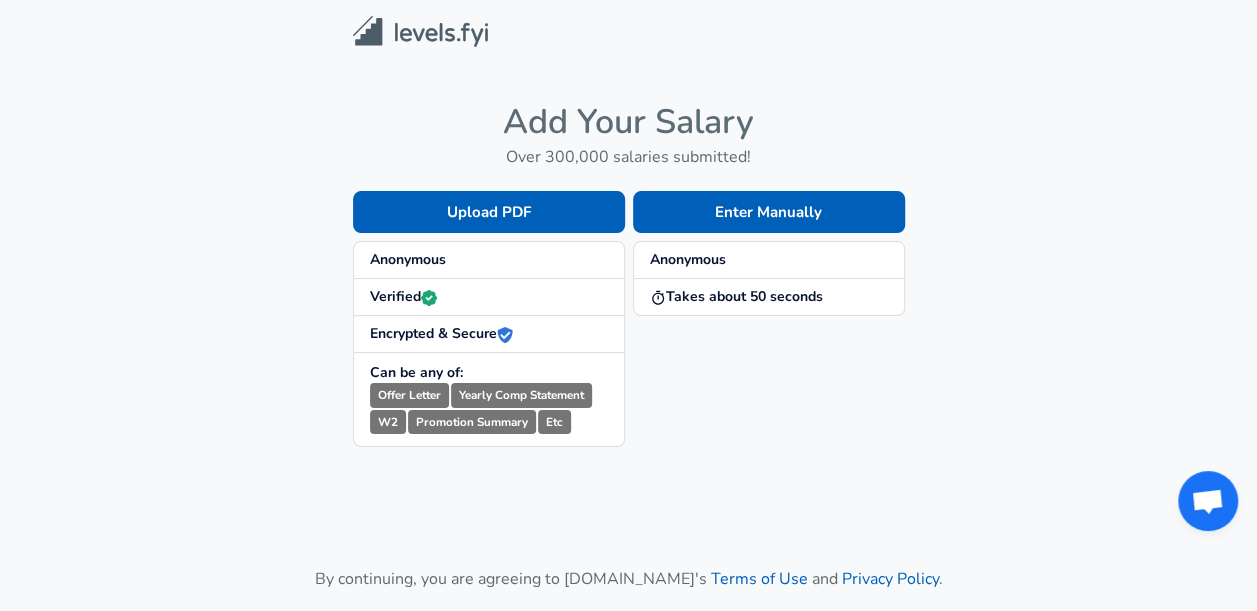 click on "Anonymous" at bounding box center (489, 260) 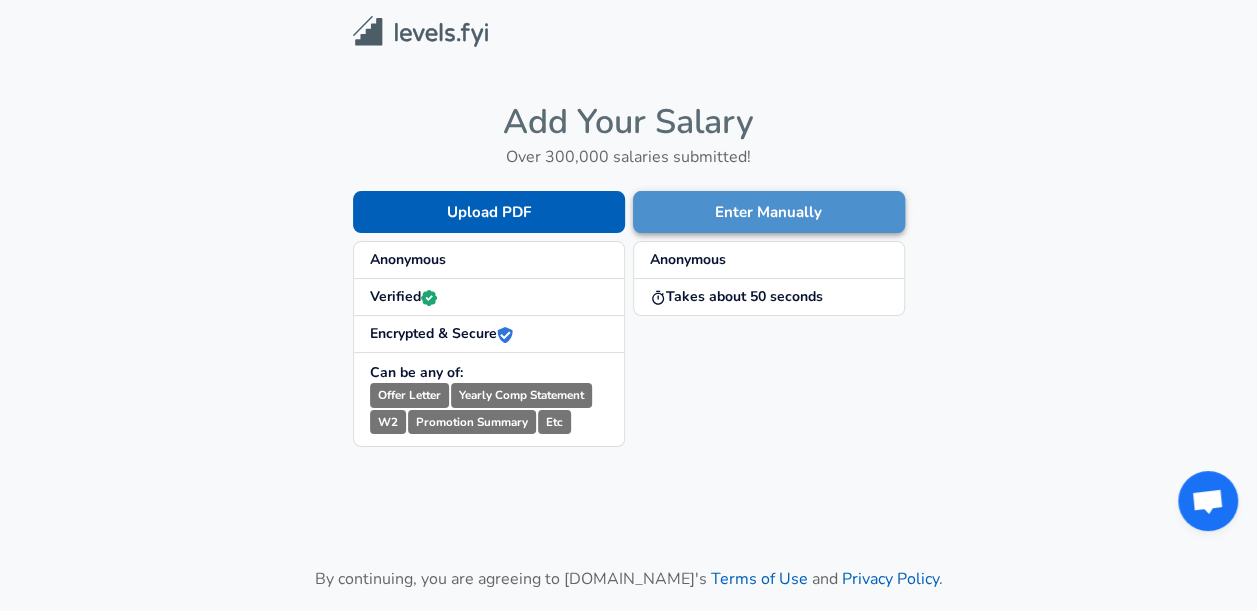 click on "Enter Manually" at bounding box center [769, 212] 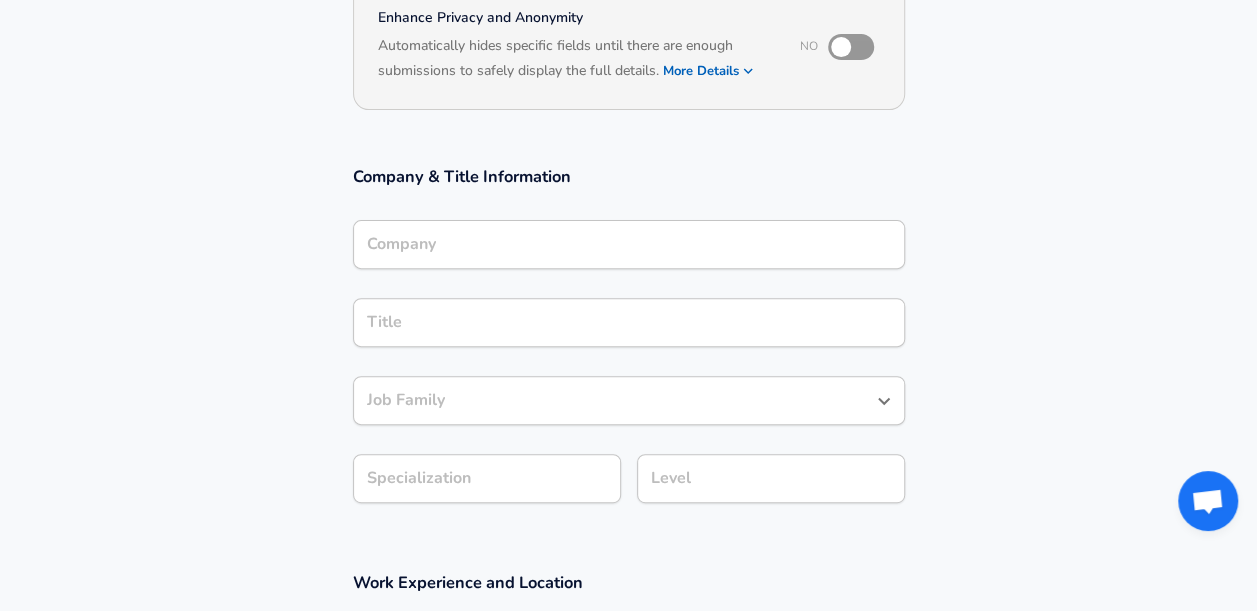 scroll, scrollTop: 237, scrollLeft: 0, axis: vertical 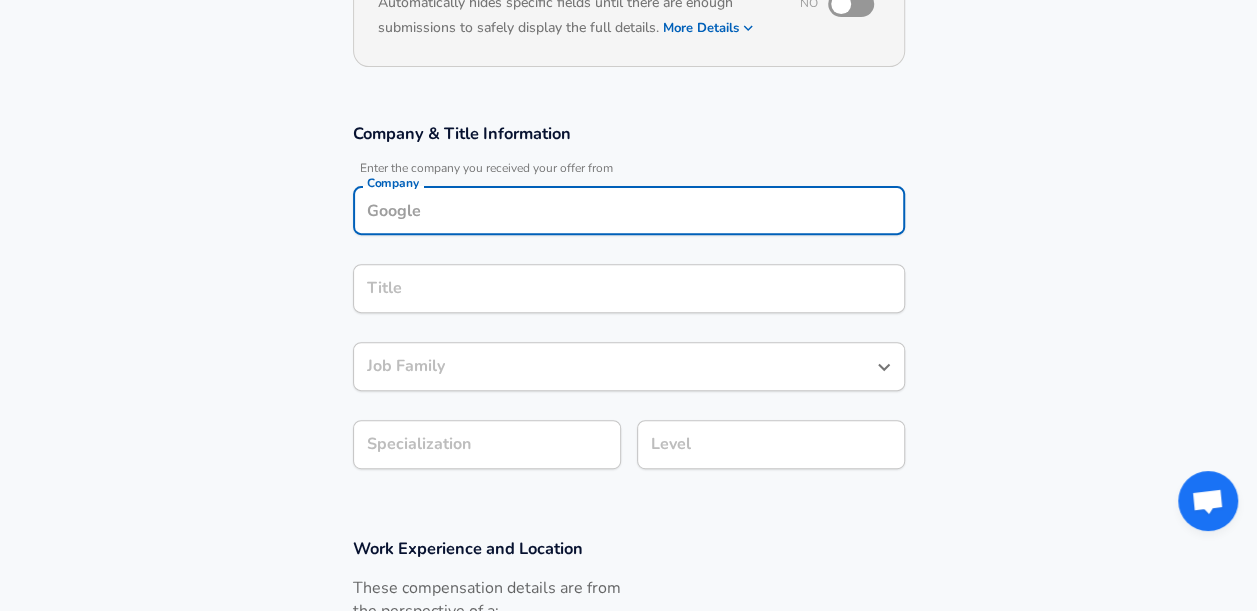 click on "Company" at bounding box center (629, 210) 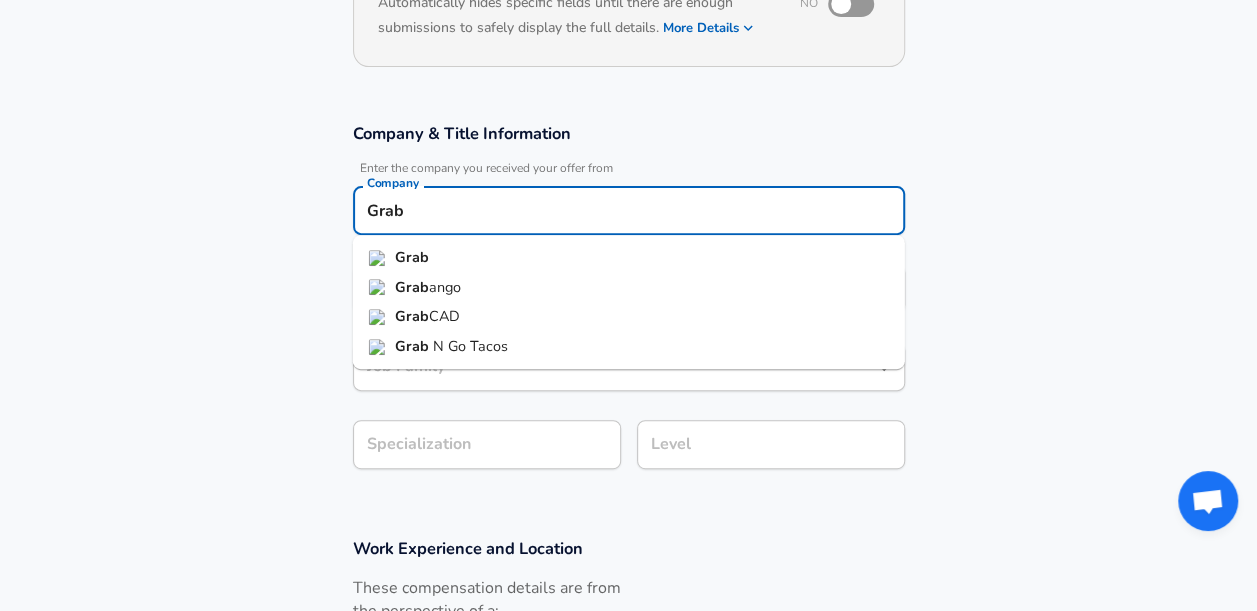 click on "Grab Grab ango Grab CAD Grab    N Go Tacos" at bounding box center (629, 302) 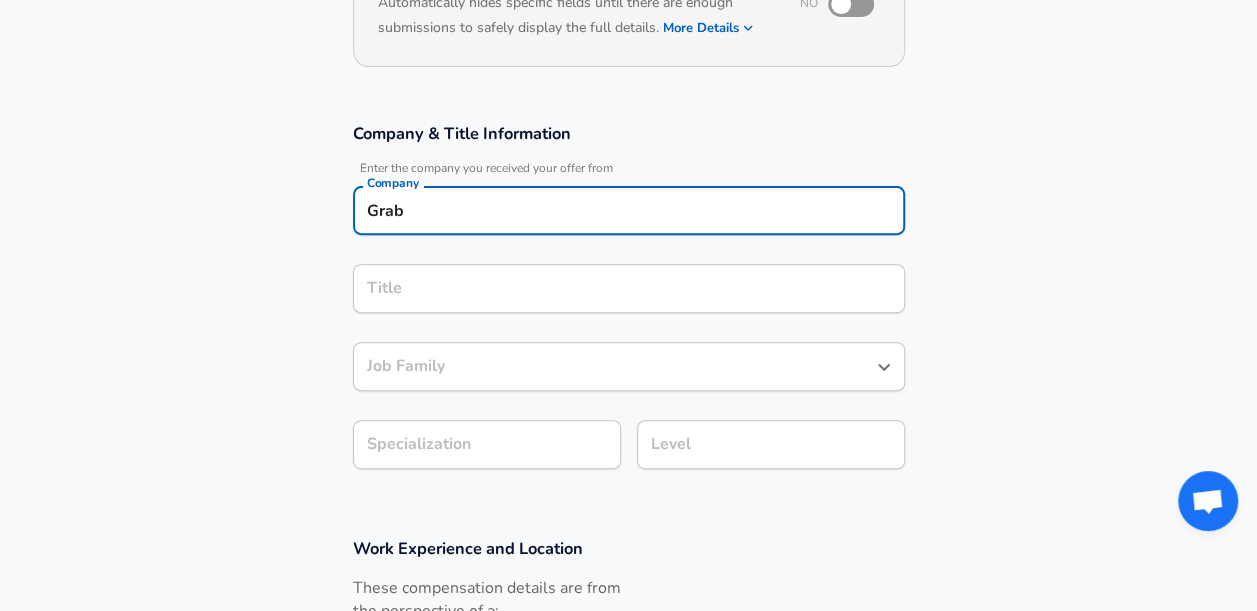 type on "Grab" 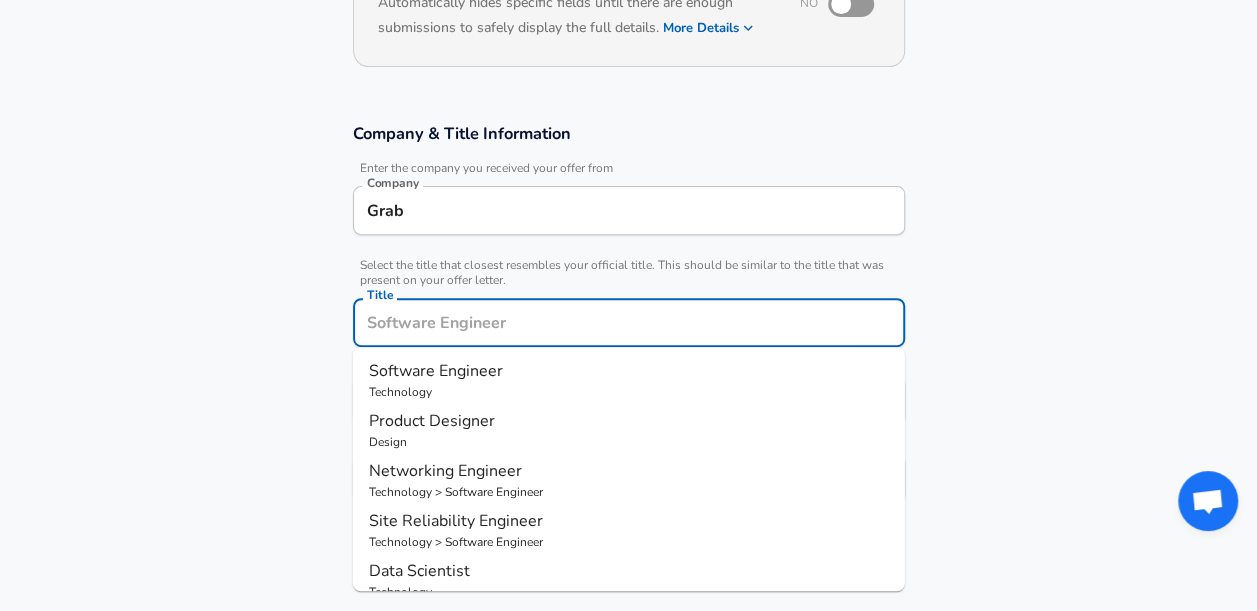 scroll, scrollTop: 297, scrollLeft: 0, axis: vertical 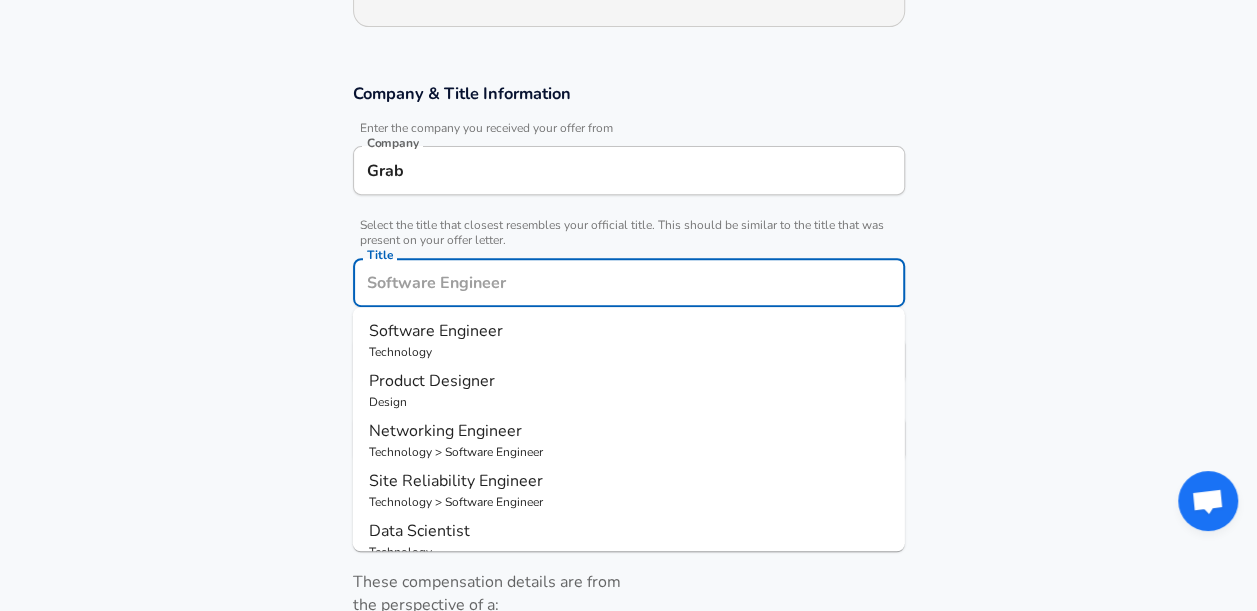 click on "Title" at bounding box center [629, 282] 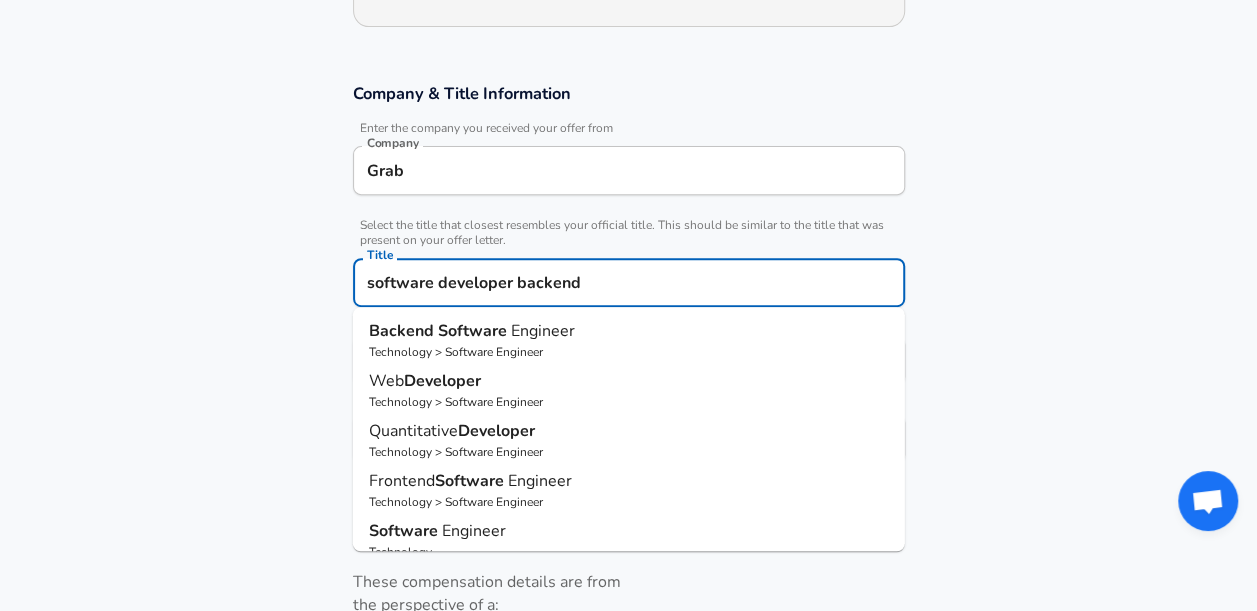click on "Engineer" at bounding box center (543, 331) 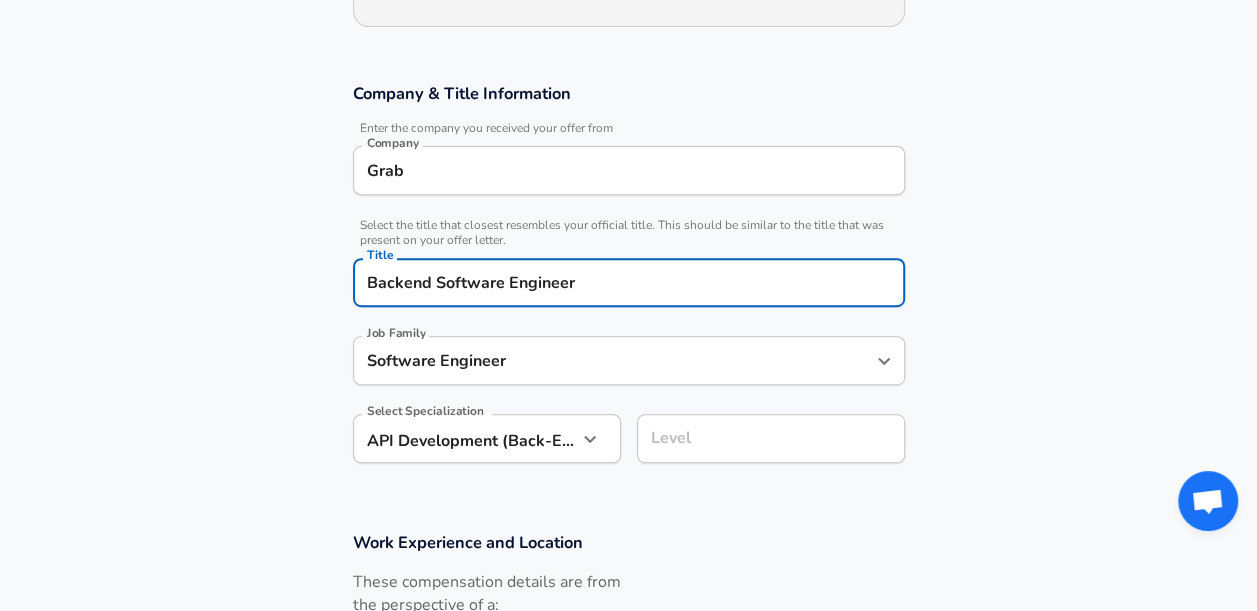 scroll, scrollTop: 446, scrollLeft: 0, axis: vertical 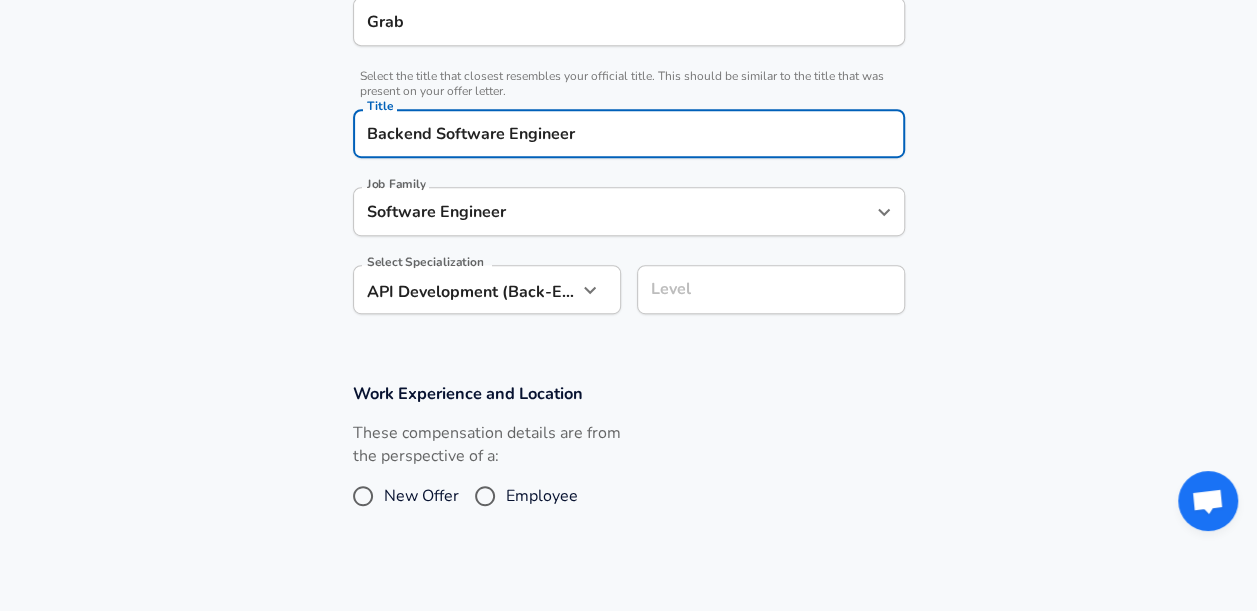 type on "Backend Software Engineer" 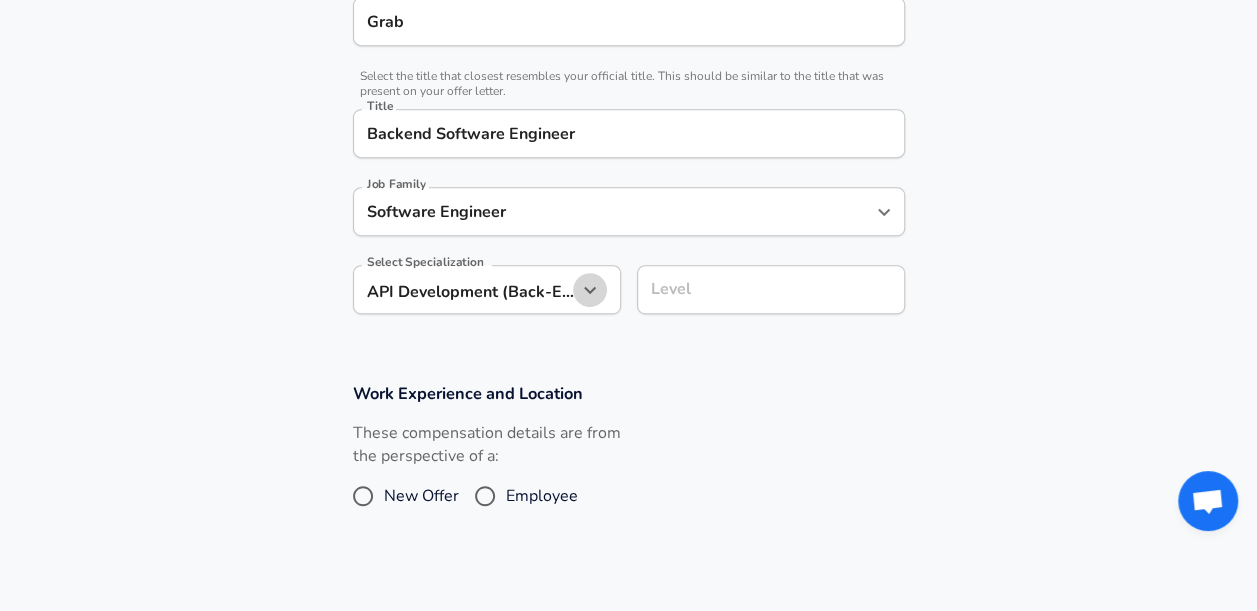click at bounding box center (590, 290) 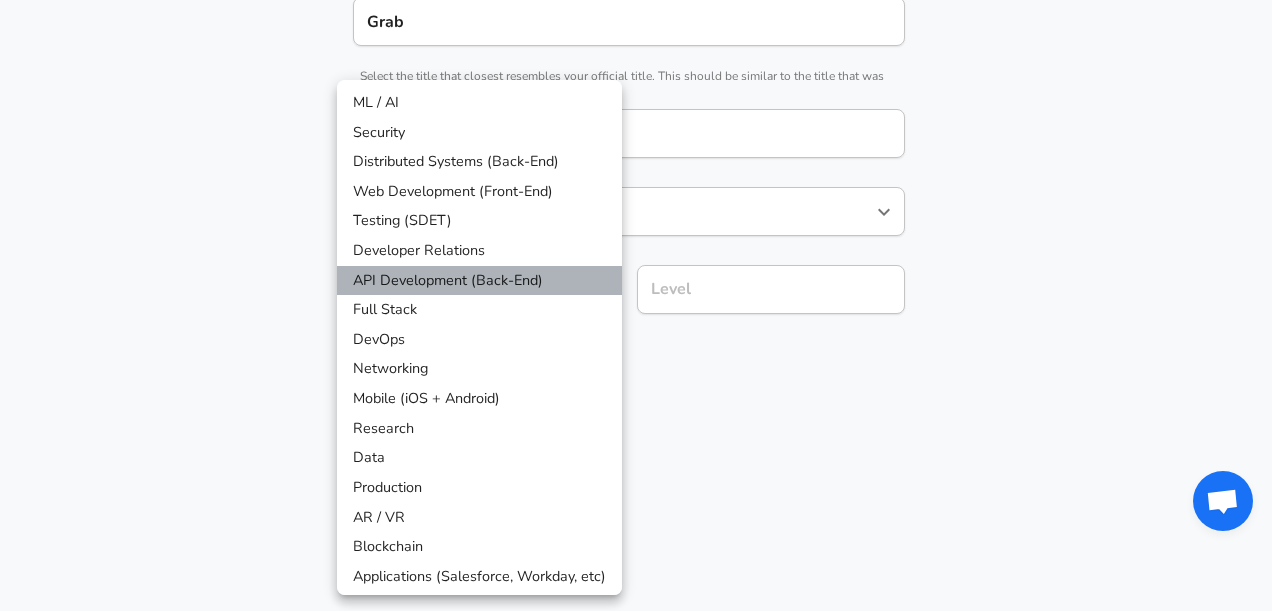 click on "API Development (Back-End)" at bounding box center (479, 281) 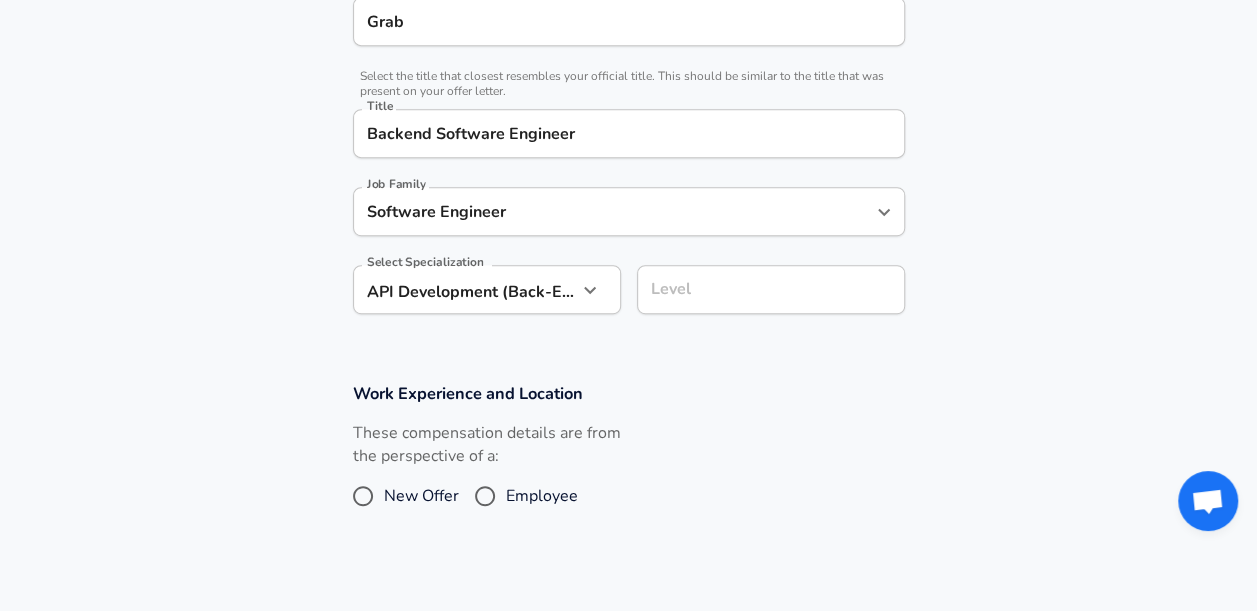 click on "Level" at bounding box center (771, 289) 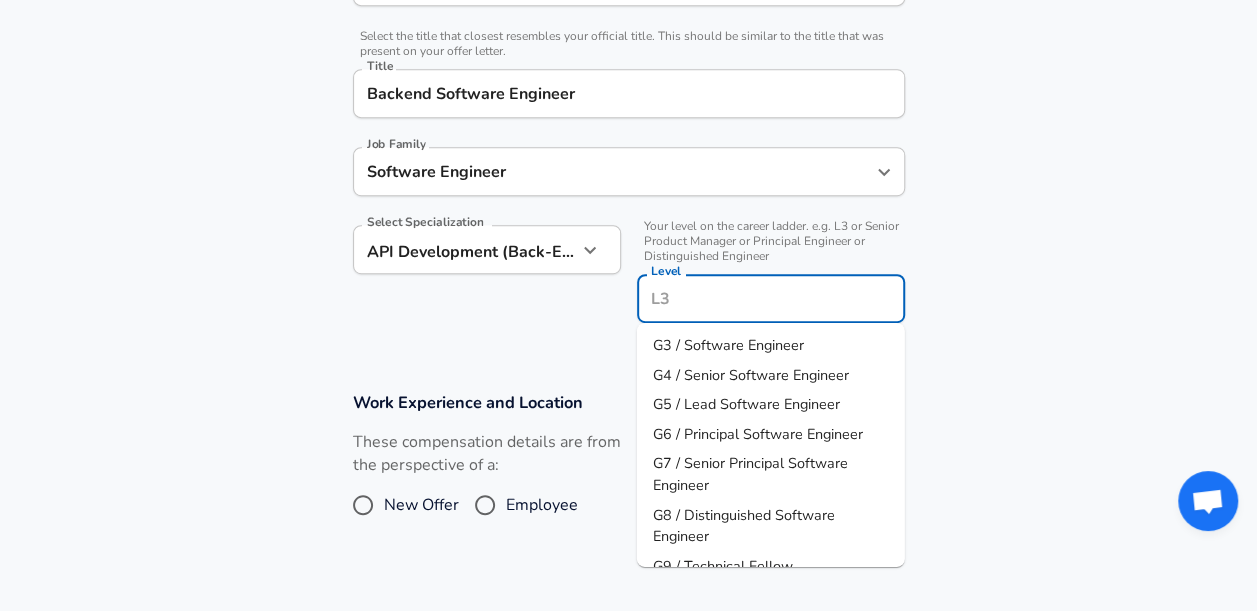 click on "G3 / Software Engineer" at bounding box center [771, 346] 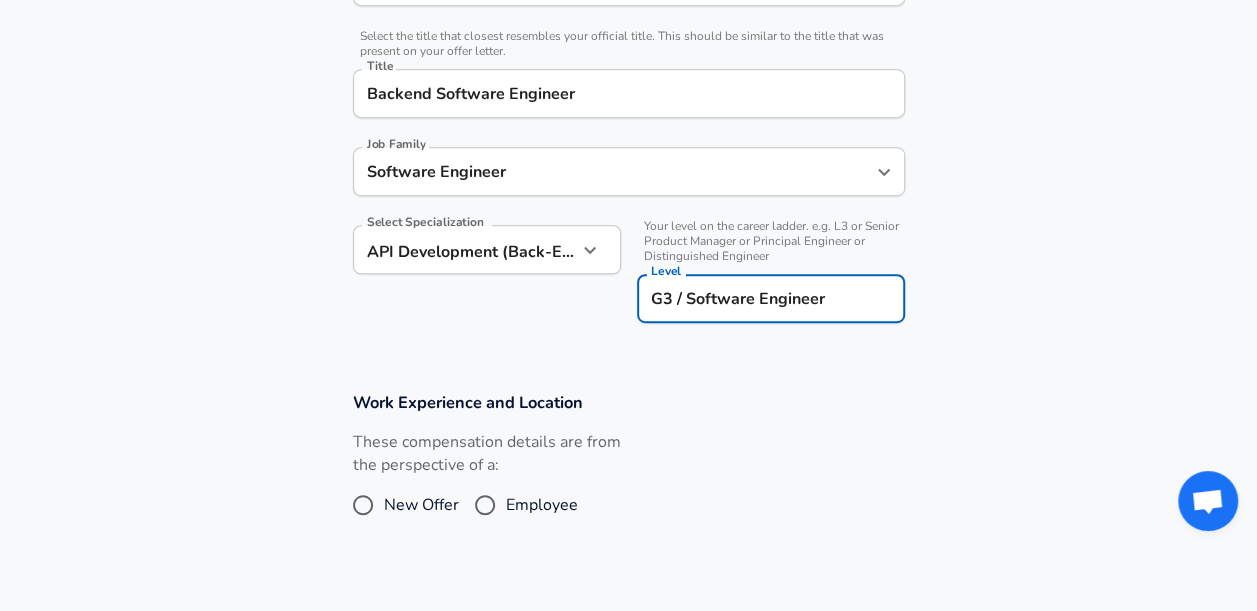 click on "Level G3 / Software Engineer Level" at bounding box center (771, 297) 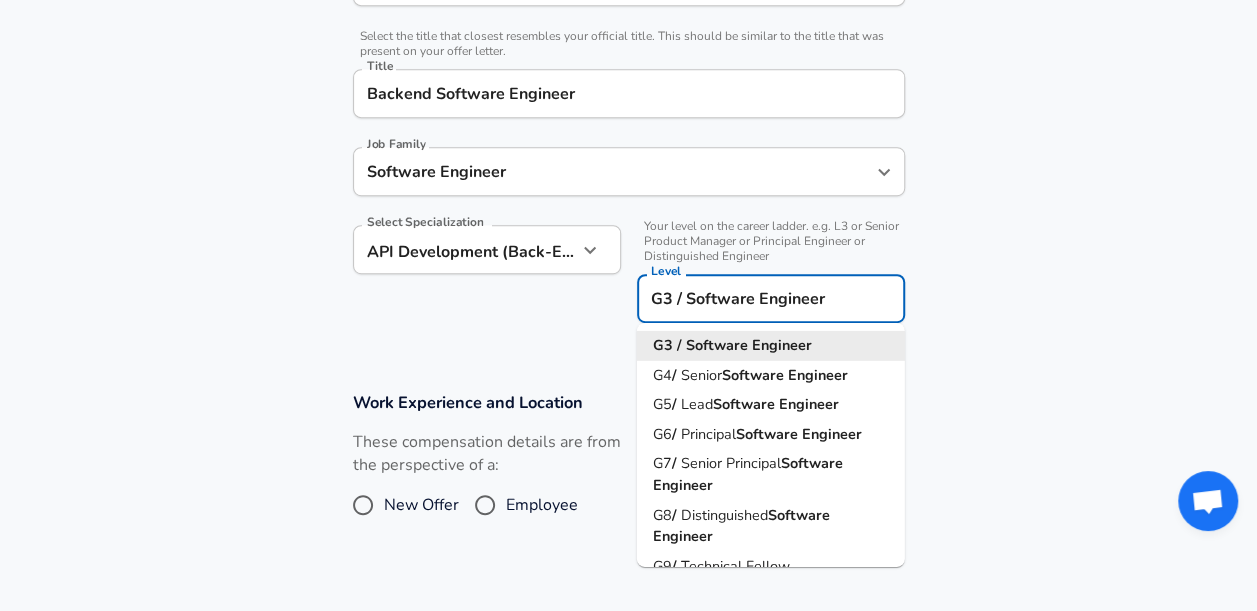 click on "G3 / Software Engineer" at bounding box center (771, 298) 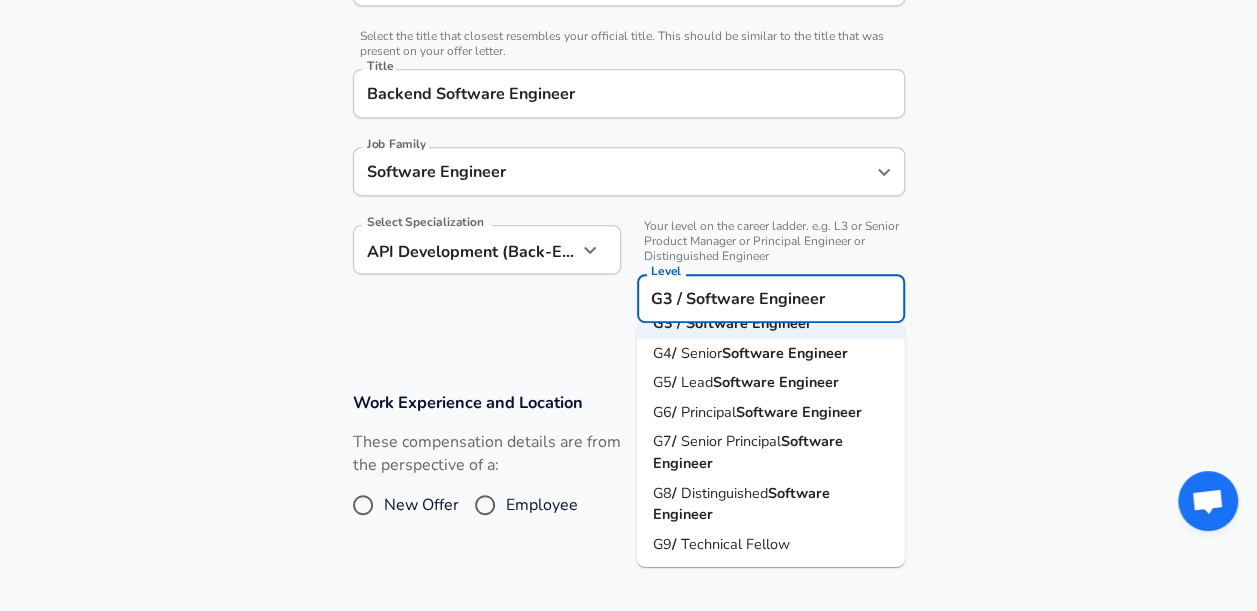 scroll, scrollTop: 0, scrollLeft: 0, axis: both 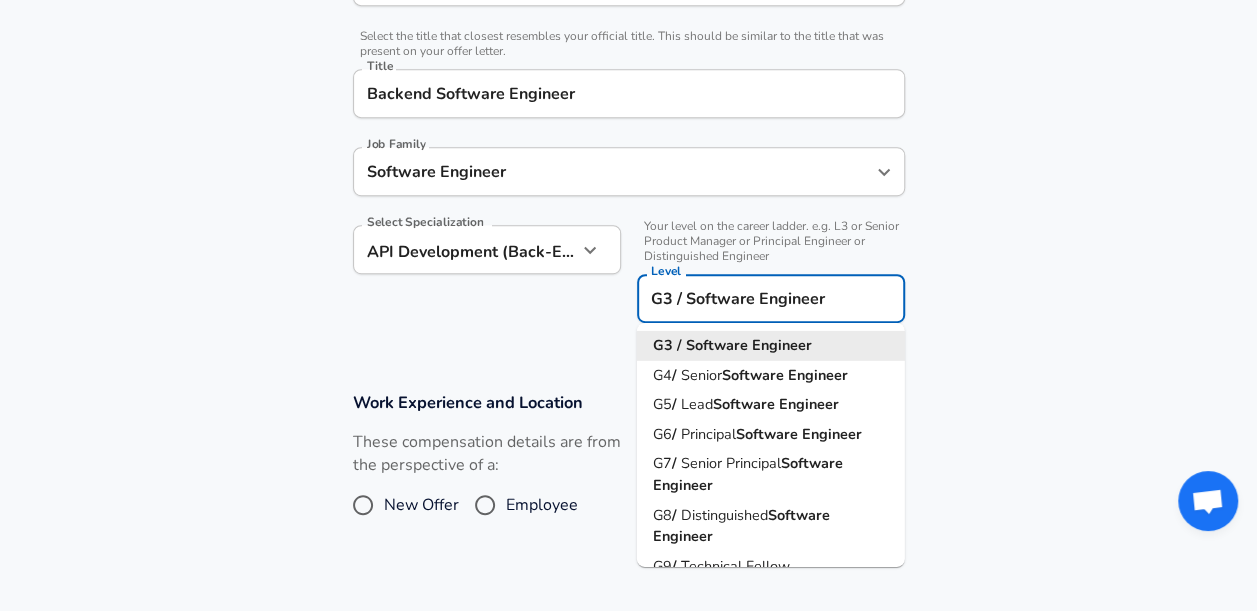click on "Engineer" at bounding box center (782, 345) 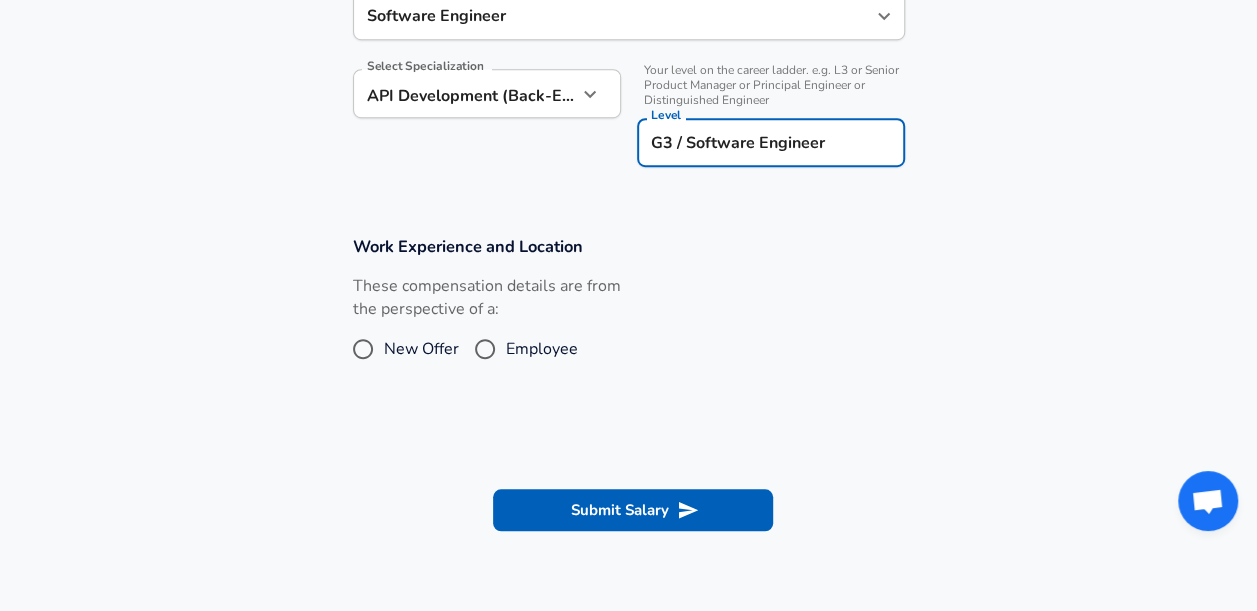 scroll, scrollTop: 646, scrollLeft: 0, axis: vertical 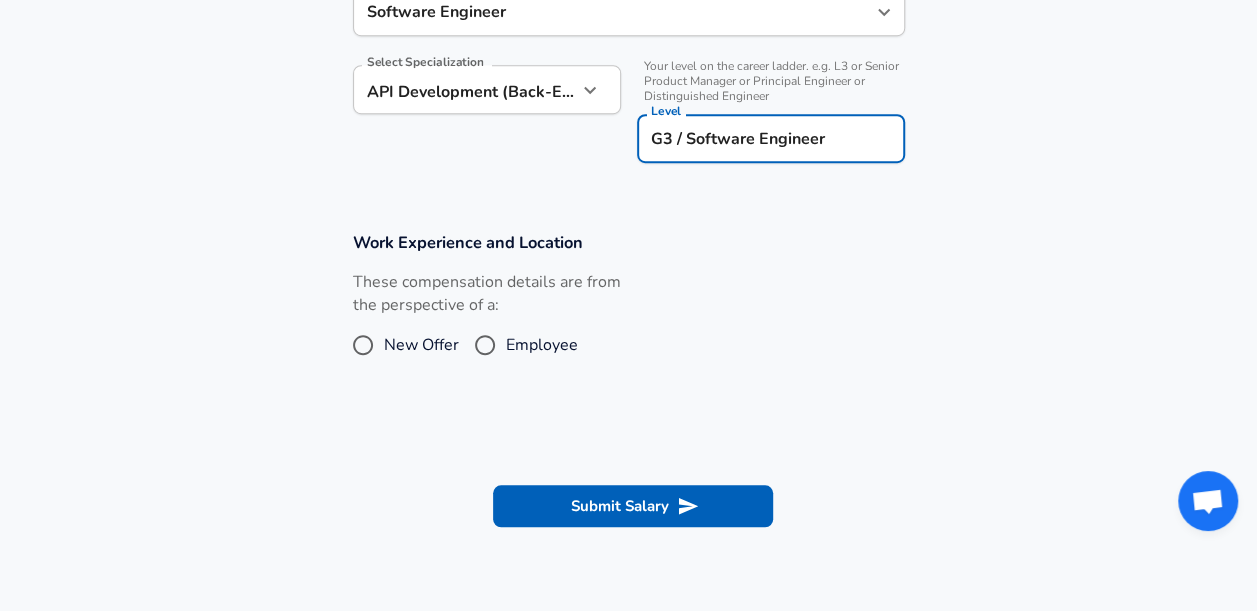 click on "Work Experience and Location These compensation details are from the perspective of a: New Offer Employee" at bounding box center [628, 308] 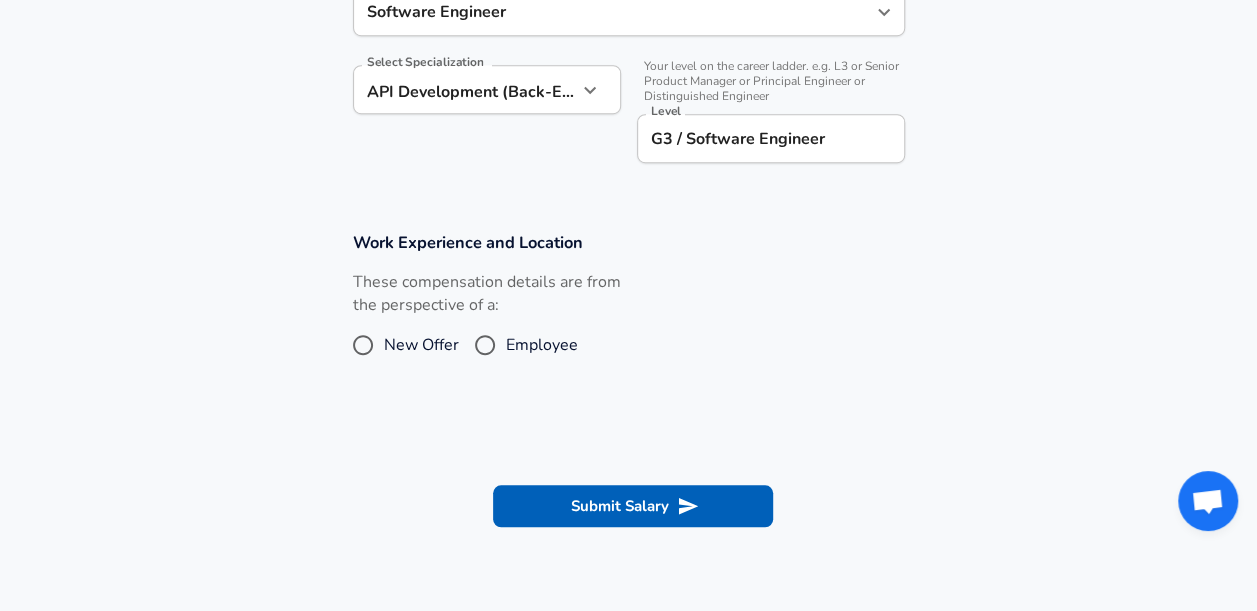 click on "New Offer" at bounding box center (421, 345) 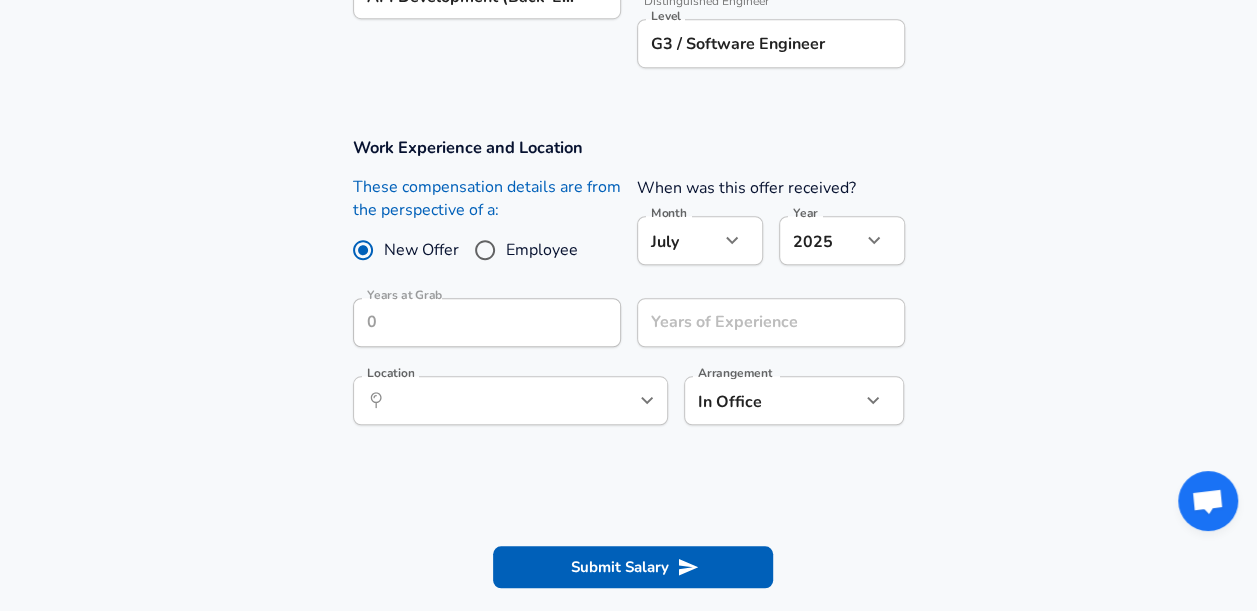 scroll, scrollTop: 743, scrollLeft: 0, axis: vertical 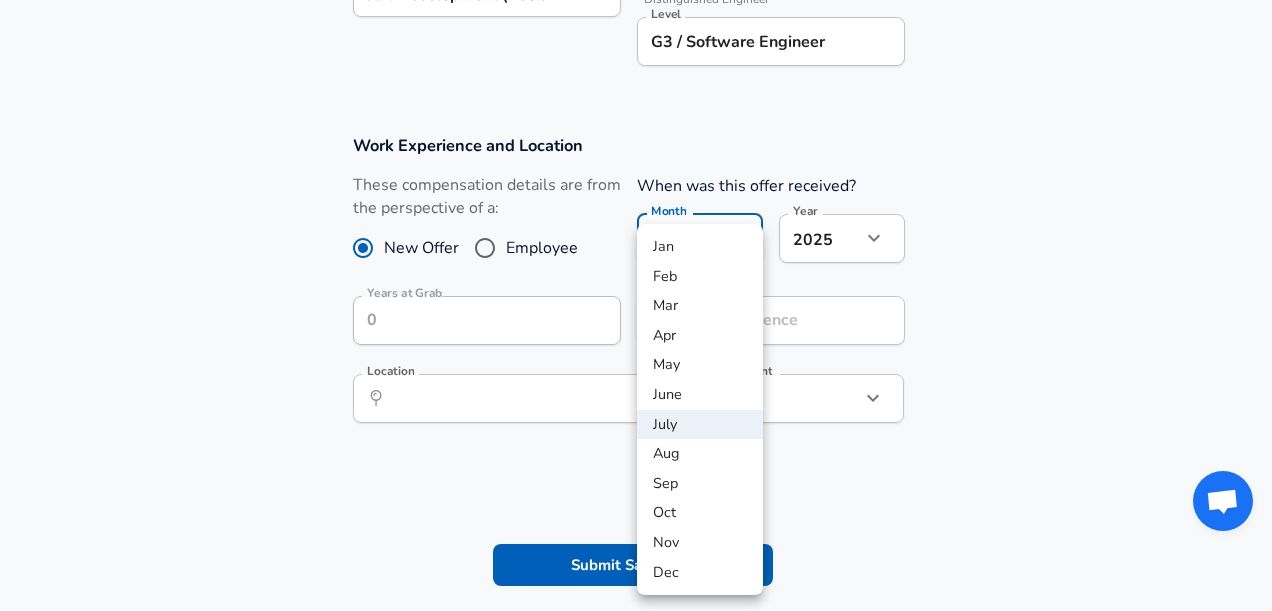 click on "Restart Add Your Salary Upload your offer letter   to verify your submission Enhance Privacy and Anonymity No Automatically hides specific fields until there are enough submissions to safely display the full details.   More Details Based on your submission and the data points that we have already collected, we will automatically hide and anonymize specific fields if there aren't enough data points to remain sufficiently anonymous. Company & Title Information   Enter the company you received your offer from Company Grab Company   Select the title that closest resembles your official title. This should be similar to the title that was present on your offer letter. Title Backend Software Engineer Title Job Family Software Engineer Job Family Select Specialization API Development (Back-End) API Development (Back-End) Select Specialization   Your level on the career ladder. e.g. L3 or Senior Product Manager or Principal Engineer or Distinguished Engineer Level G3 / Software Engineer Level New Offer Employee Month" at bounding box center [636, -438] 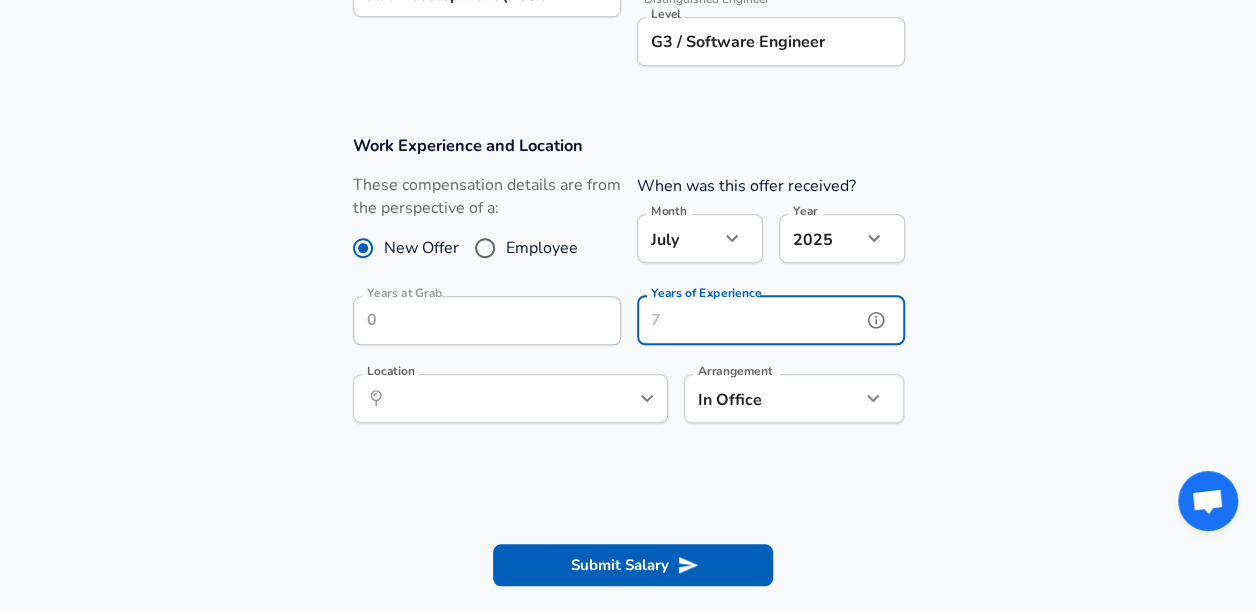 click on "Years of Experience" at bounding box center (749, 320) 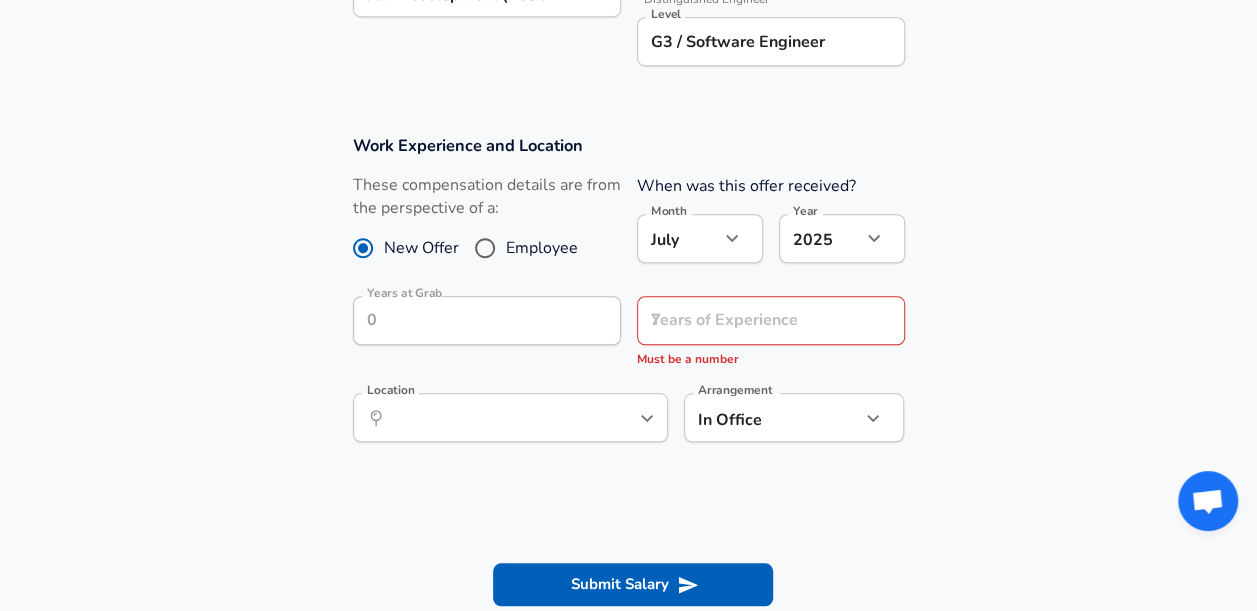 click on "Work Experience and Location These compensation details are from the perspective of a: New Offer Employee When was this offer received? Month [DATE] Month Year [DATE] 2025 Year Years at Grab Years at Grab Years of Experience Years of Experience Must be a number Location ​ Location Arrangement In Office office Arrangement" at bounding box center (628, 299) 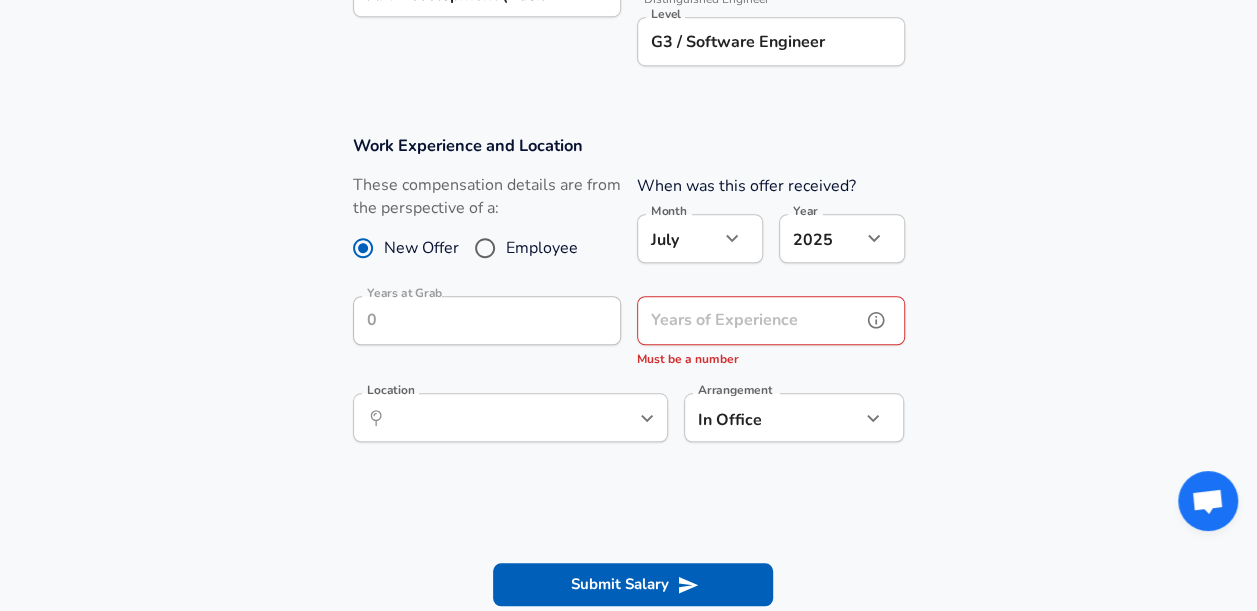 click on "Years of Experience" at bounding box center [749, 320] 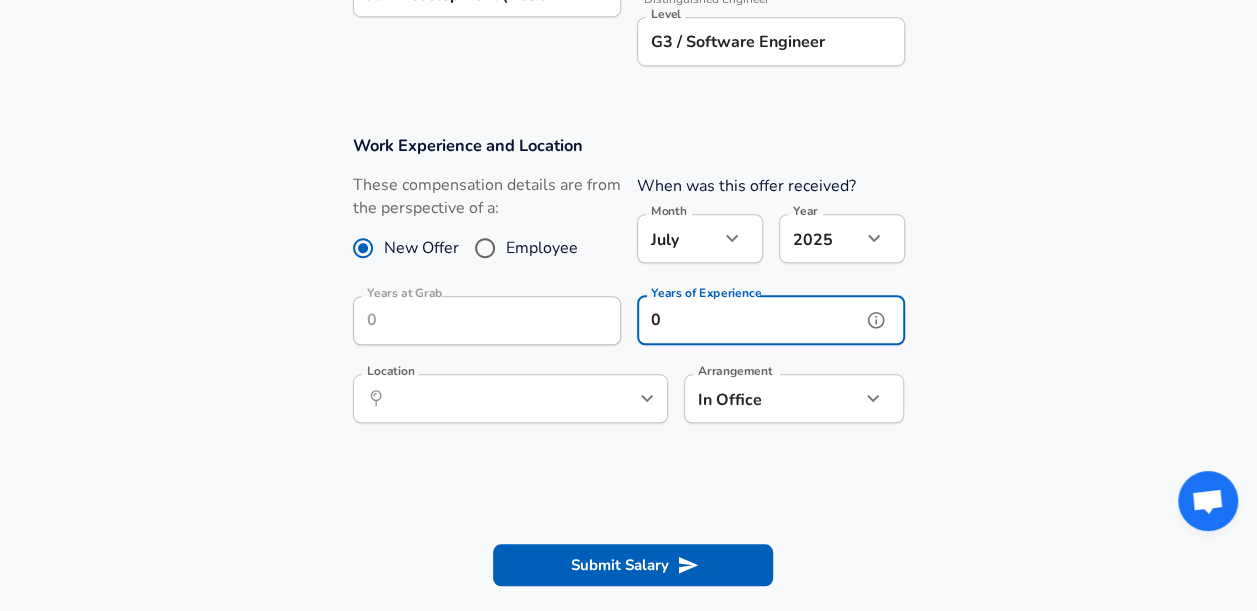 type on "0" 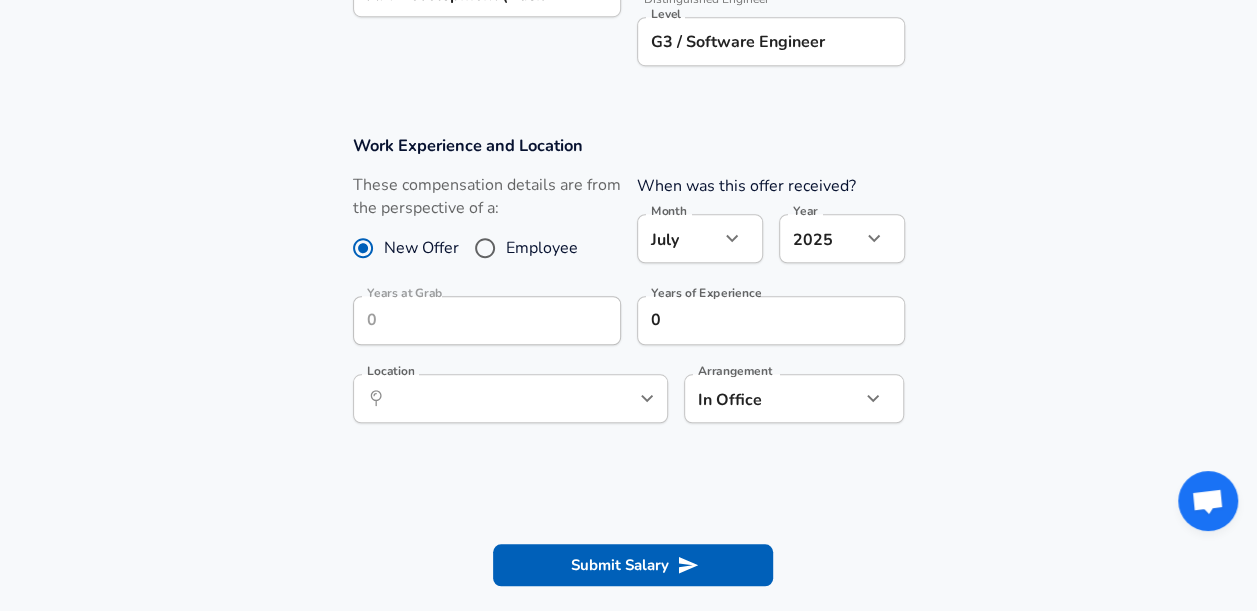 click on "Work Experience and Location These compensation details are from the perspective of a: New Offer Employee When was this offer received? Month [DATE] Month Year [DATE] 2025 Year Years at Grab Years at Grab Years of Experience 0 Years of Experience Location ​ Location Arrangement In Office office Arrangement" at bounding box center [628, 289] 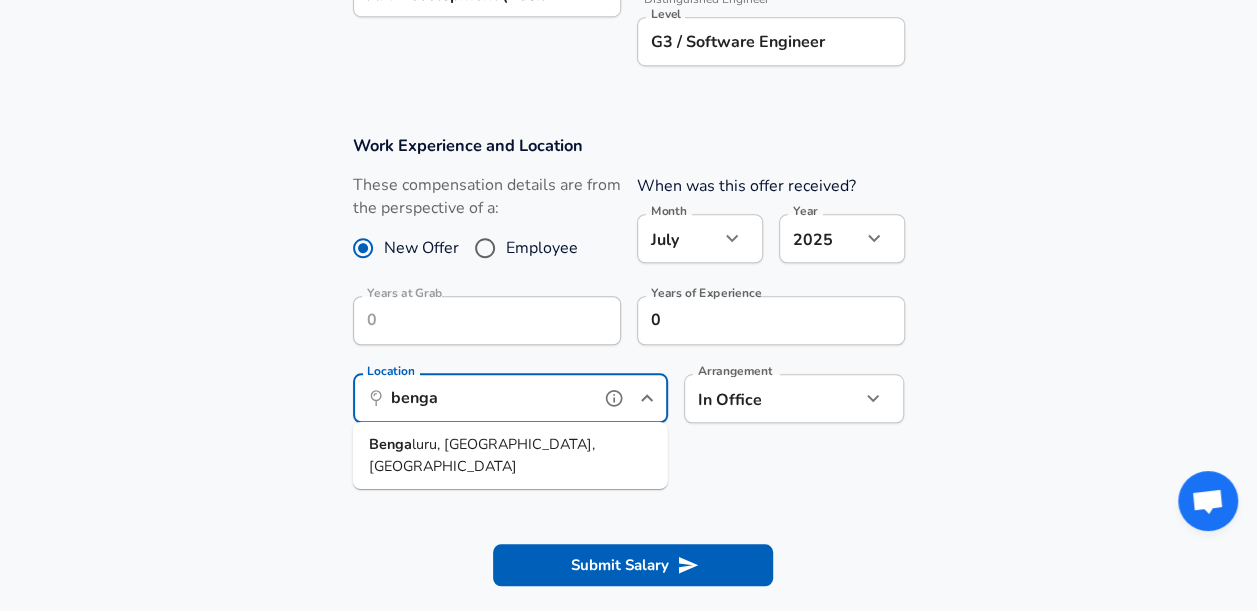 type on "benga" 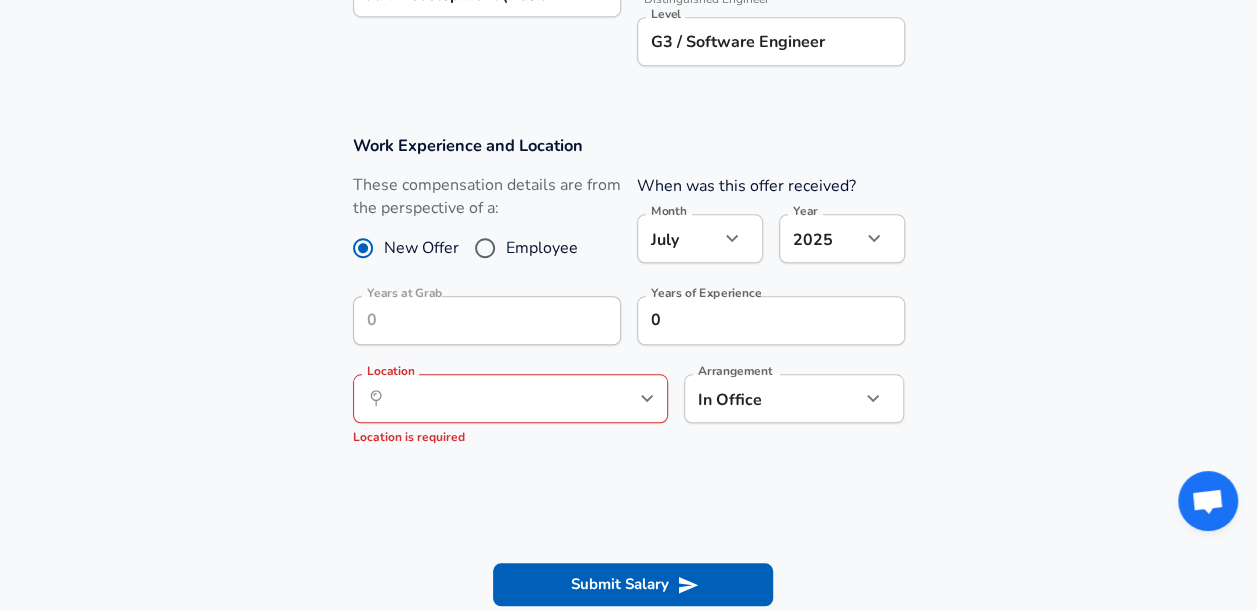 click on "Enhance Privacy and Anonymity No Automatically hides specific fields until there are enough submissions to safely display the full details.   More Details Based on your submission and the data points that we have already collected, we will automatically hide and anonymize specific fields if there aren't enough data points to remain sufficiently anonymous. Company & Title Information   Enter the company you received your offer from Company Grab Company   Select the title that closest resembles your official title. This should be similar to the title that was present on your offer letter. Title Backend Software Engineer Title Job Family Software Engineer Job Family Select Specialization API Development (Back-End) API Development (Back-End) Select Specialization   Your level on the career ladder. e.g. L3 or Senior Product Manager or Principal Engineer or Distinguished Engineer Level G3 / Software Engineer Level Work Experience and Location These compensation details are from the perspective of a: New Offer Month" at bounding box center [628, 43] 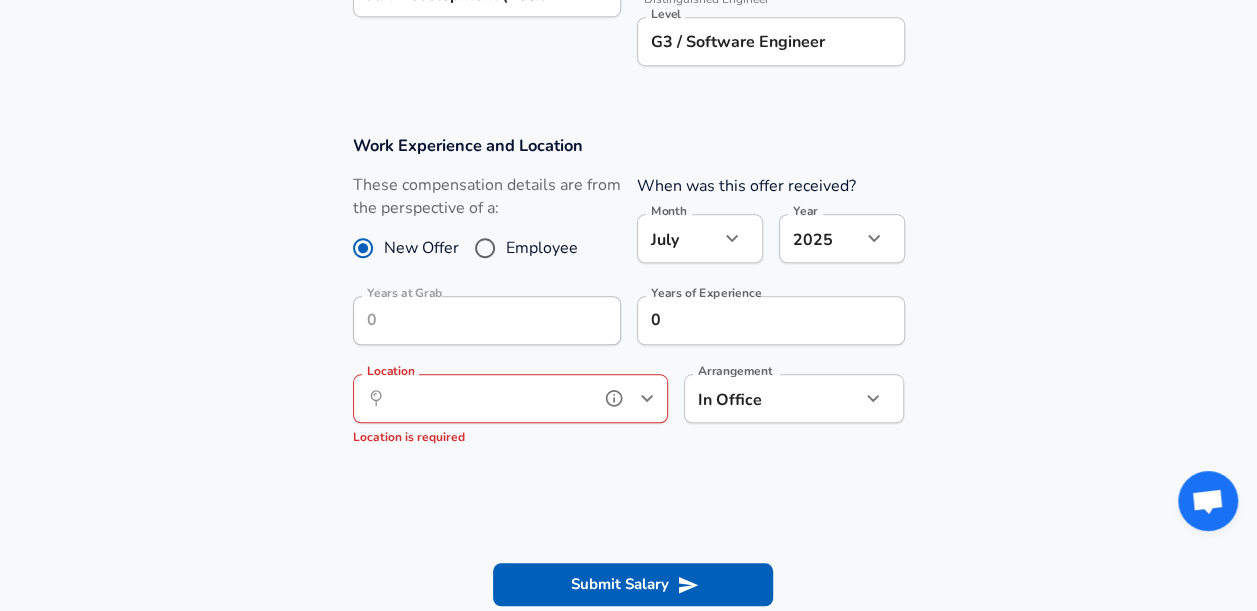 click on "Location" at bounding box center [488, 398] 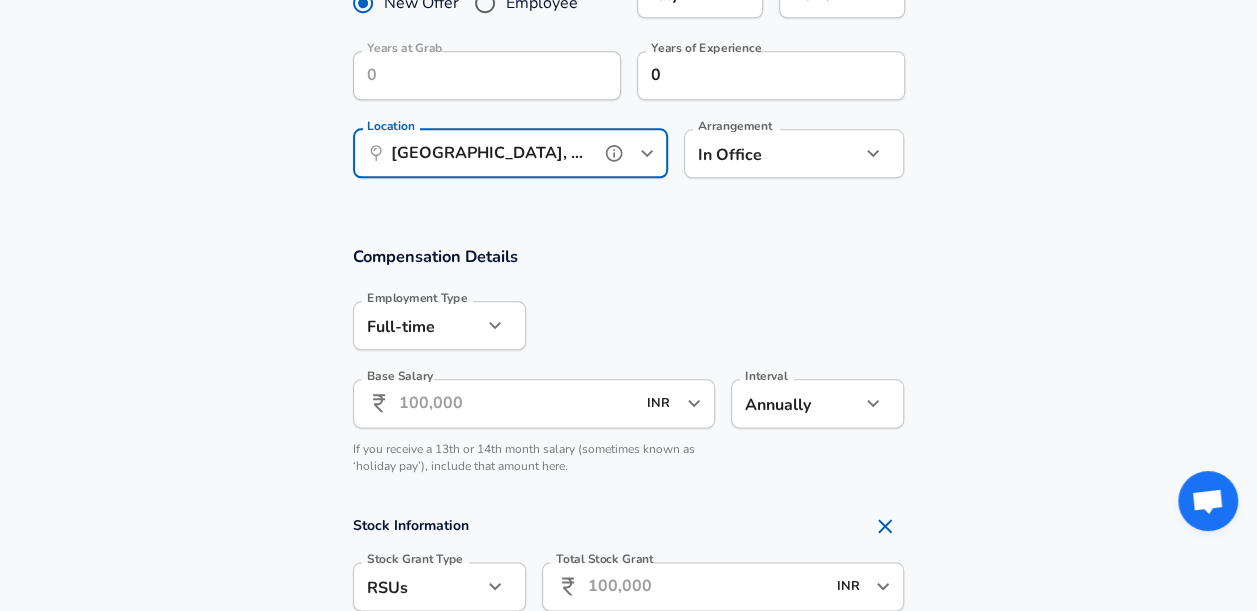 scroll, scrollTop: 989, scrollLeft: 0, axis: vertical 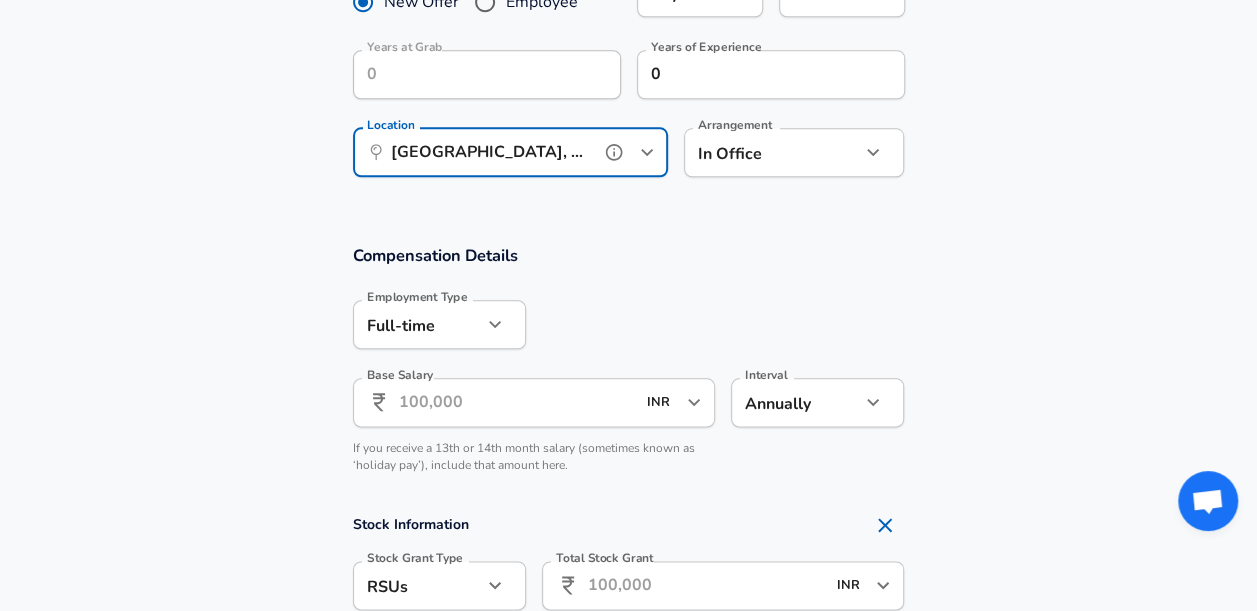 type on "[GEOGRAPHIC_DATA], [GEOGRAPHIC_DATA], [GEOGRAPHIC_DATA]" 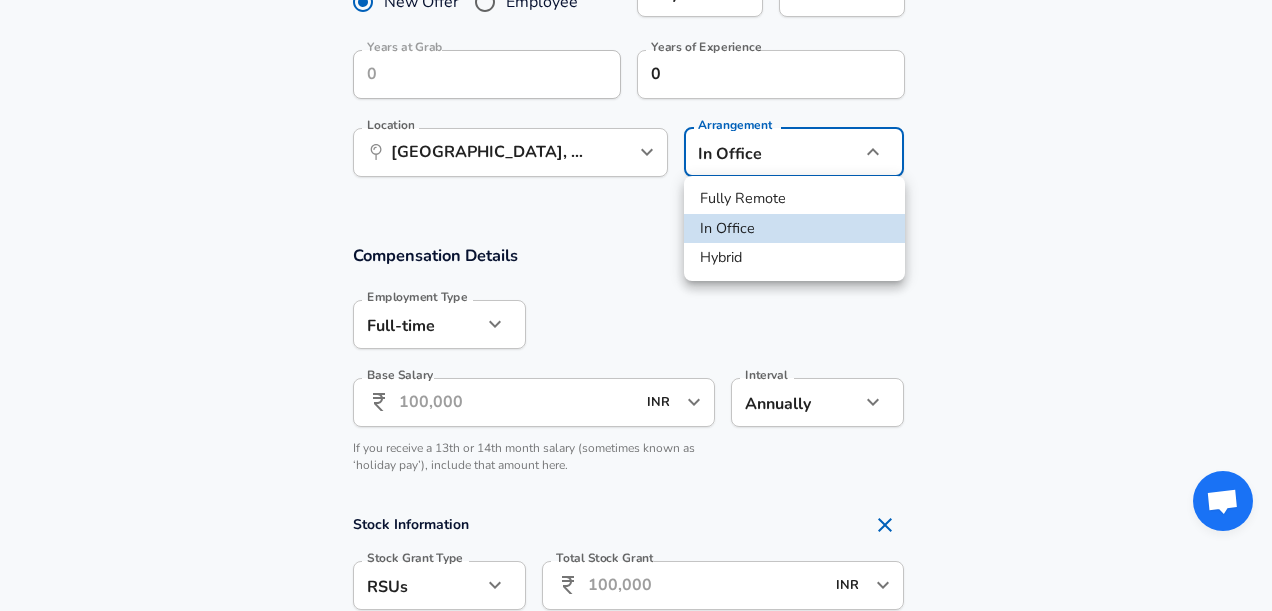 click on "Restart Add Your Salary Upload your offer letter   to verify your submission Enhance Privacy and Anonymity No Automatically hides specific fields until there are enough submissions to safely display the full details.   More Details Based on your submission and the data points that we have already collected, we will automatically hide and anonymize specific fields if there aren't enough data points to remain sufficiently anonymous. Company & Title Information   Enter the company you received your offer from Company Grab Company   Select the title that closest resembles your official title. This should be similar to the title that was present on your offer letter. Title Backend Software Engineer Title Job Family Software Engineer Job Family Select Specialization API Development (Back-End) API Development (Back-End) Select Specialization   Your level on the career ladder. e.g. L3 or Senior Product Manager or Principal Engineer or Distinguished Engineer Level G3 / Software Engineer Level New Offer Employee Month" at bounding box center [636, -684] 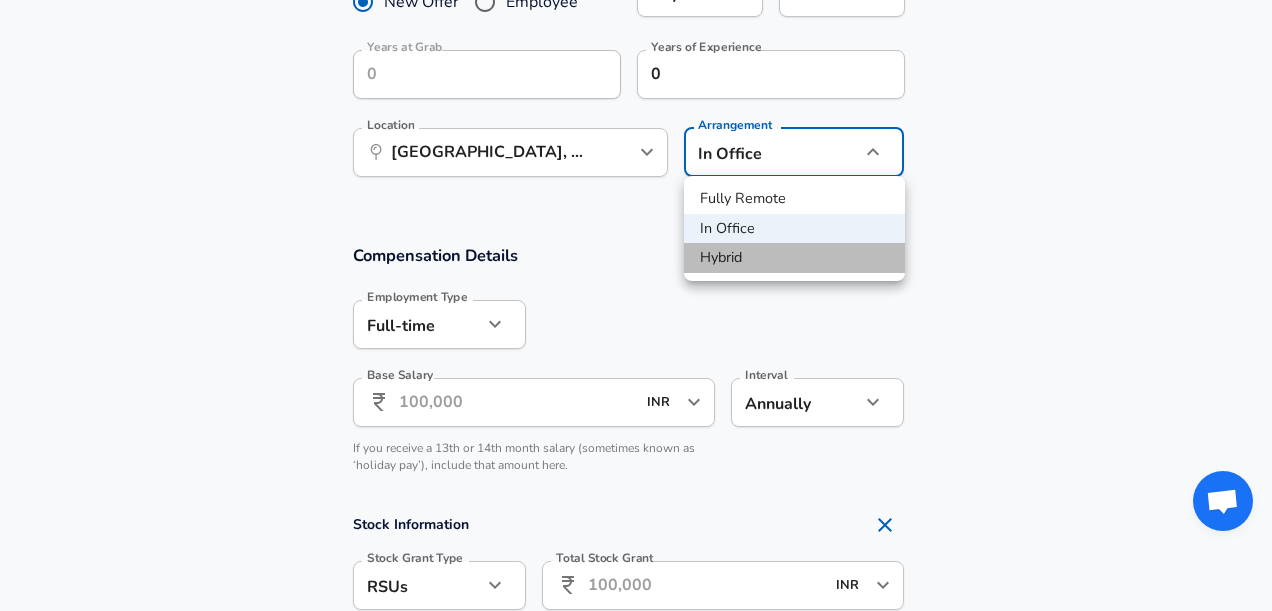 click on "Hybrid" at bounding box center (794, 258) 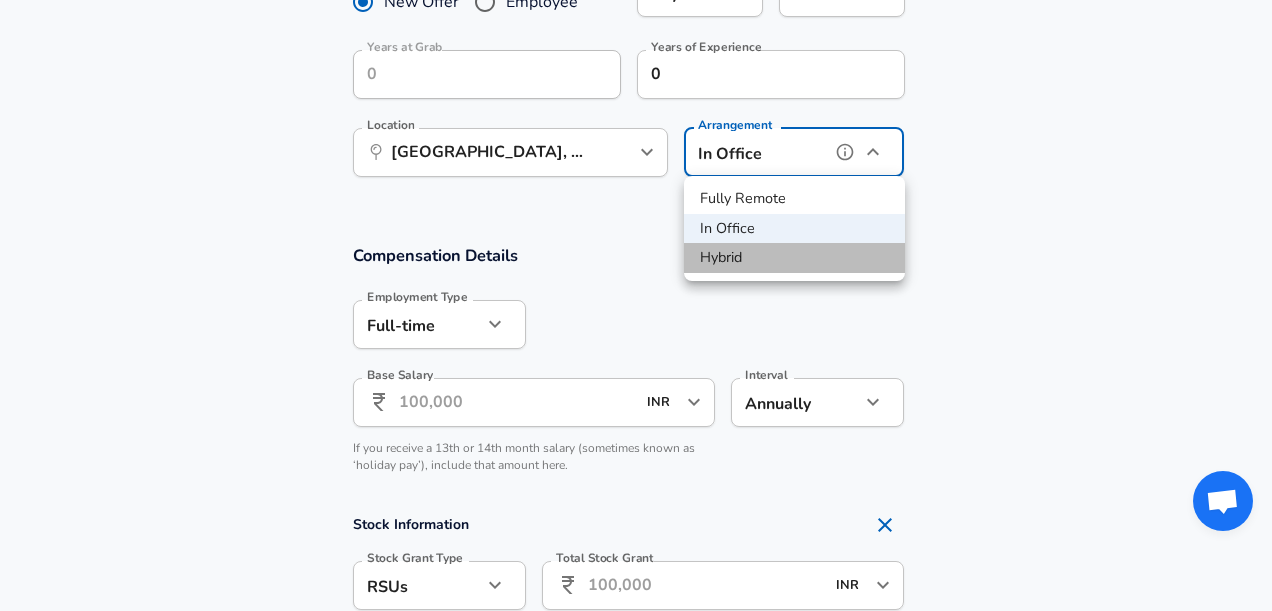 type on "hybrid" 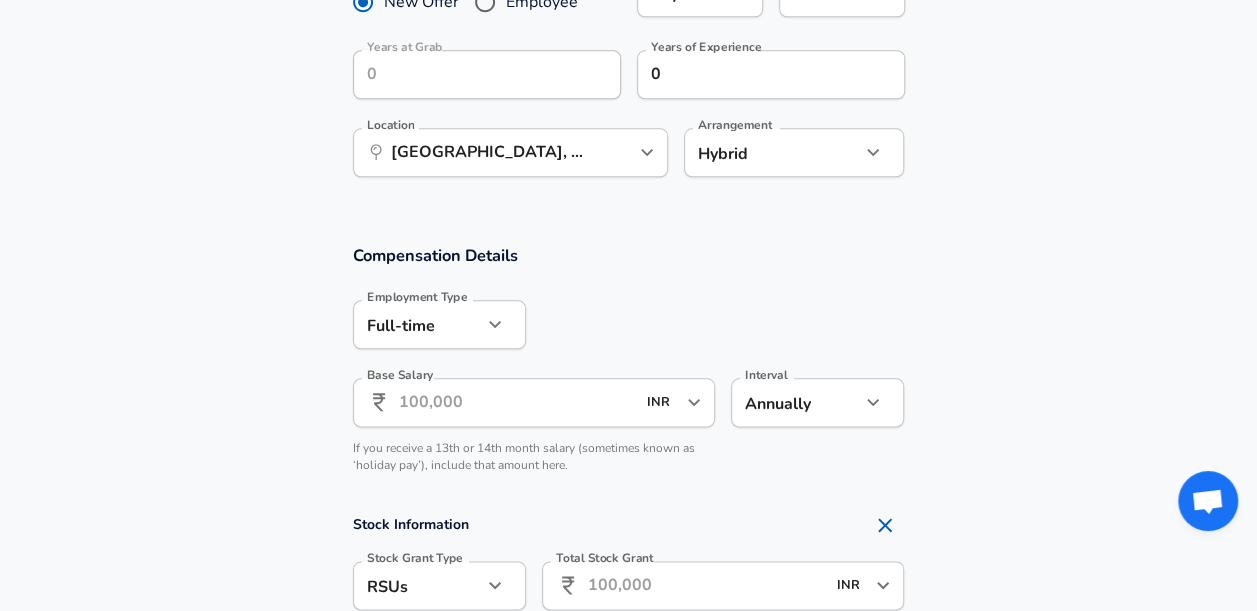 click at bounding box center (715, 323) 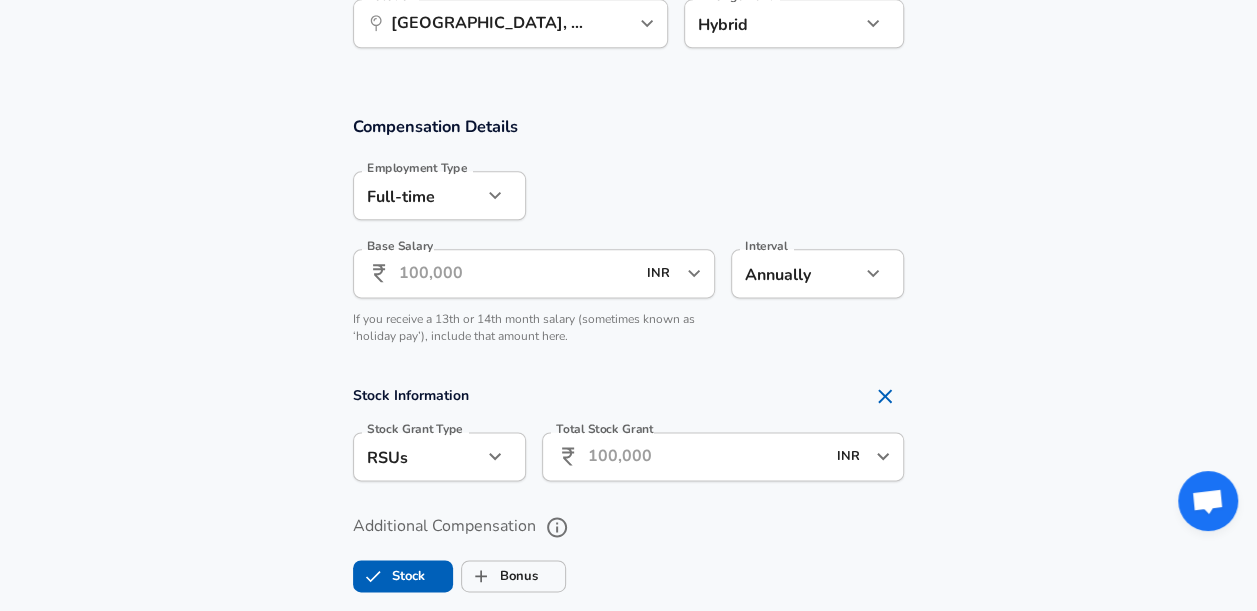 scroll, scrollTop: 1119, scrollLeft: 0, axis: vertical 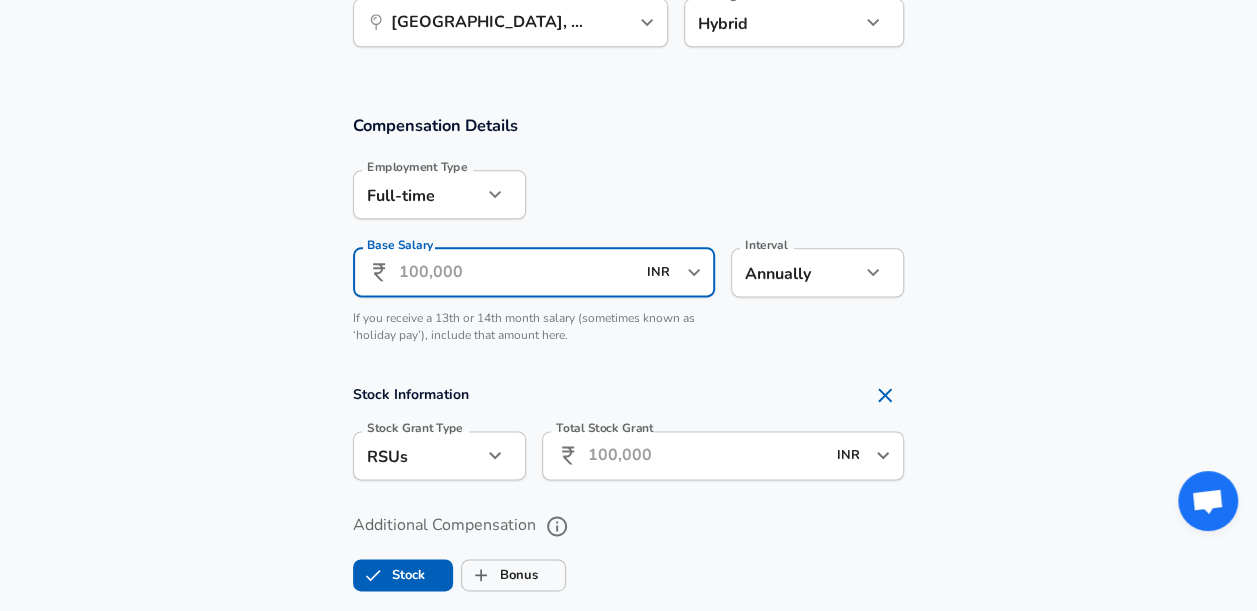click on "Base Salary" at bounding box center (517, 272) 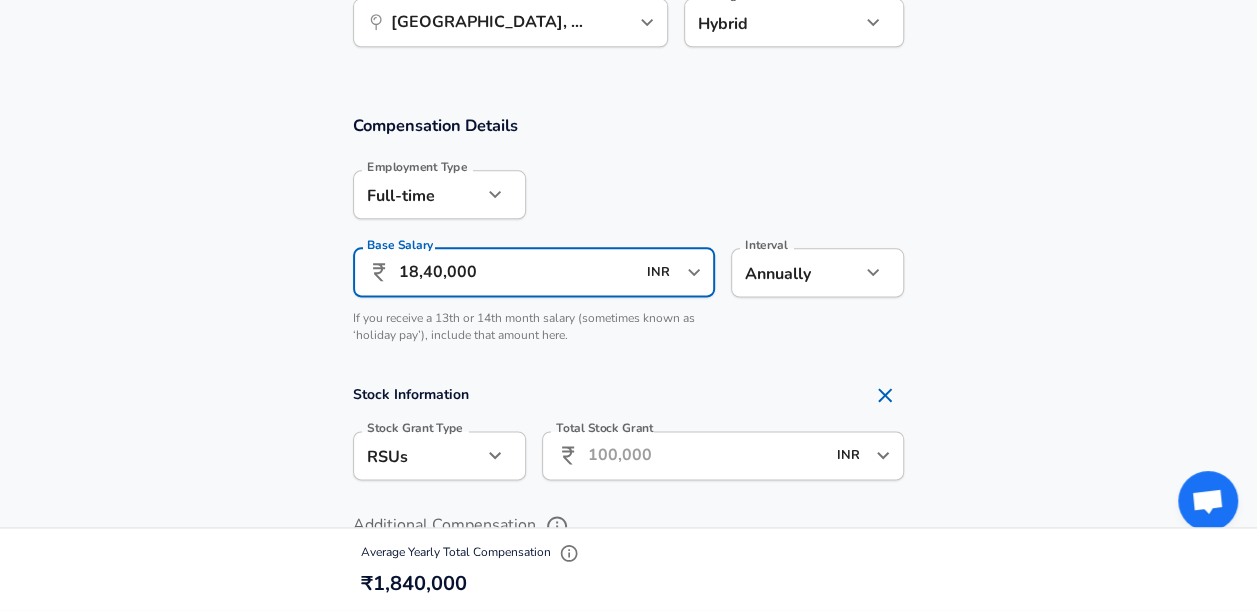 type on "18,40,000" 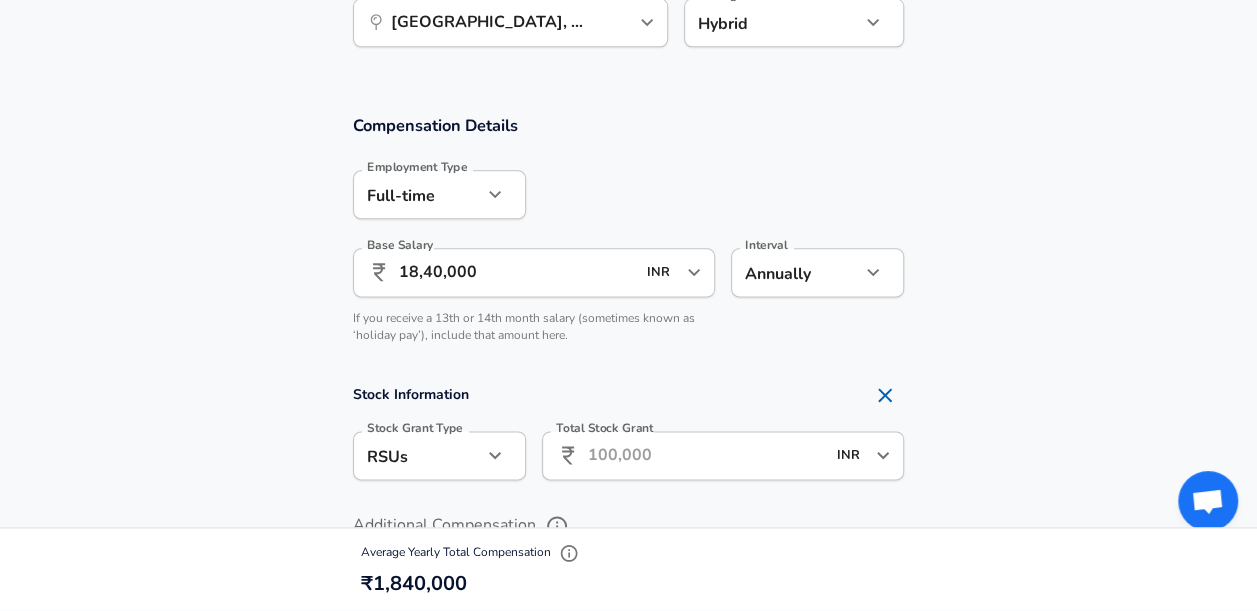 click on "Compensation Details Employment Type [DEMOGRAPHIC_DATA] full_time Employment Type Base Salary ​ 18,40,000 INR ​ Base Salary Interval Annually yearly Interval If you receive a 13th or 14th month salary (sometimes known as ‘holiday pay’), include that amount here." at bounding box center [628, 235] 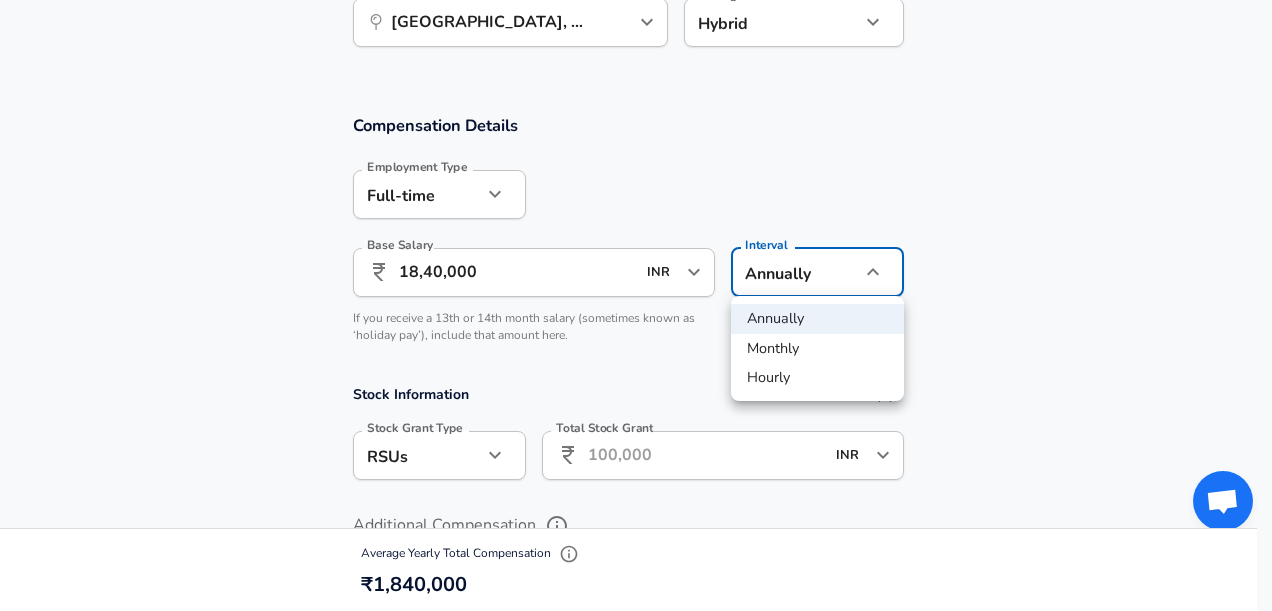 click on "Restart Add Your Salary Upload your offer letter   to verify your submission Enhance Privacy and Anonymity No Automatically hides specific fields until there are enough submissions to safely display the full details.   More Details Based on your submission and the data points that we have already collected, we will automatically hide and anonymize specific fields if there aren't enough data points to remain sufficiently anonymous. Company & Title Information   Enter the company you received your offer from Company Grab Company   Select the title that closest resembles your official title. This should be similar to the title that was present on your offer letter. Title Backend Software Engineer Title Job Family Software Engineer Job Family Select Specialization API Development (Back-End) API Development (Back-End) Select Specialization   Your level on the career ladder. e.g. L3 or Senior Product Manager or Principal Engineer or Distinguished Engineer Level G3 / Software Engineer Level New Offer Employee Month" at bounding box center (636, -814) 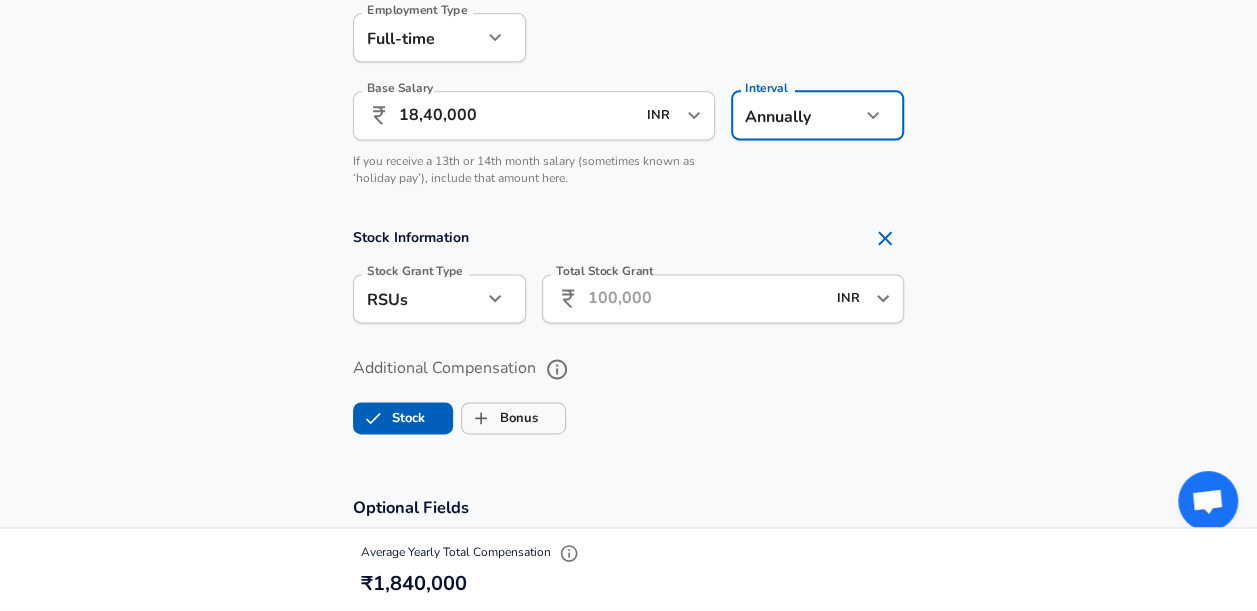 scroll, scrollTop: 1277, scrollLeft: 0, axis: vertical 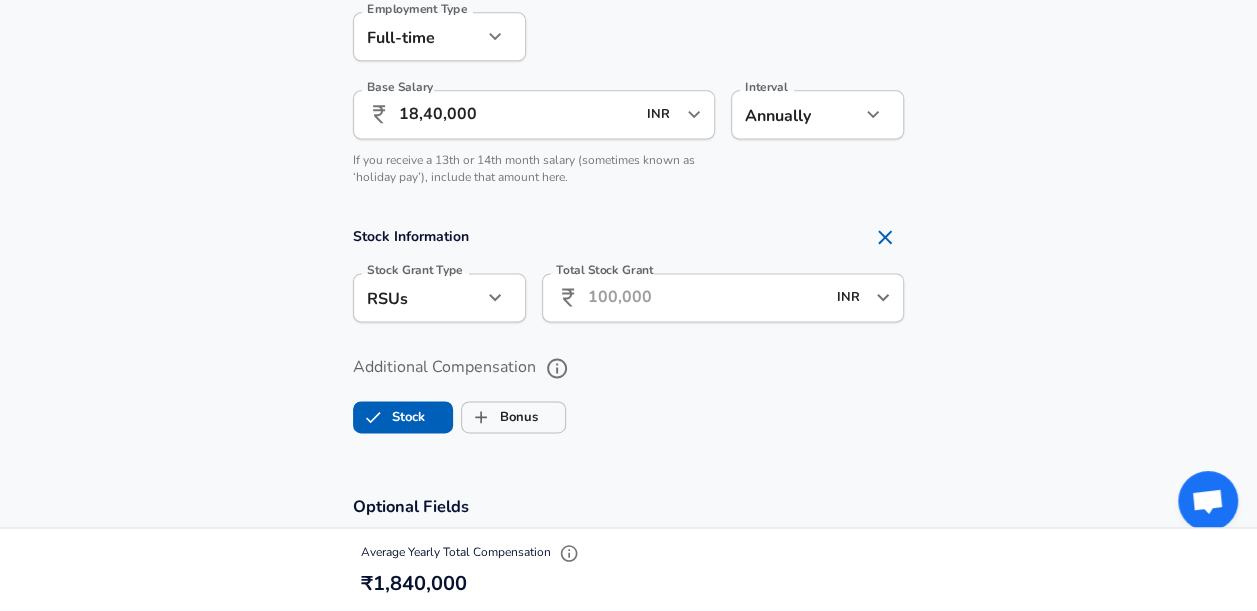 click 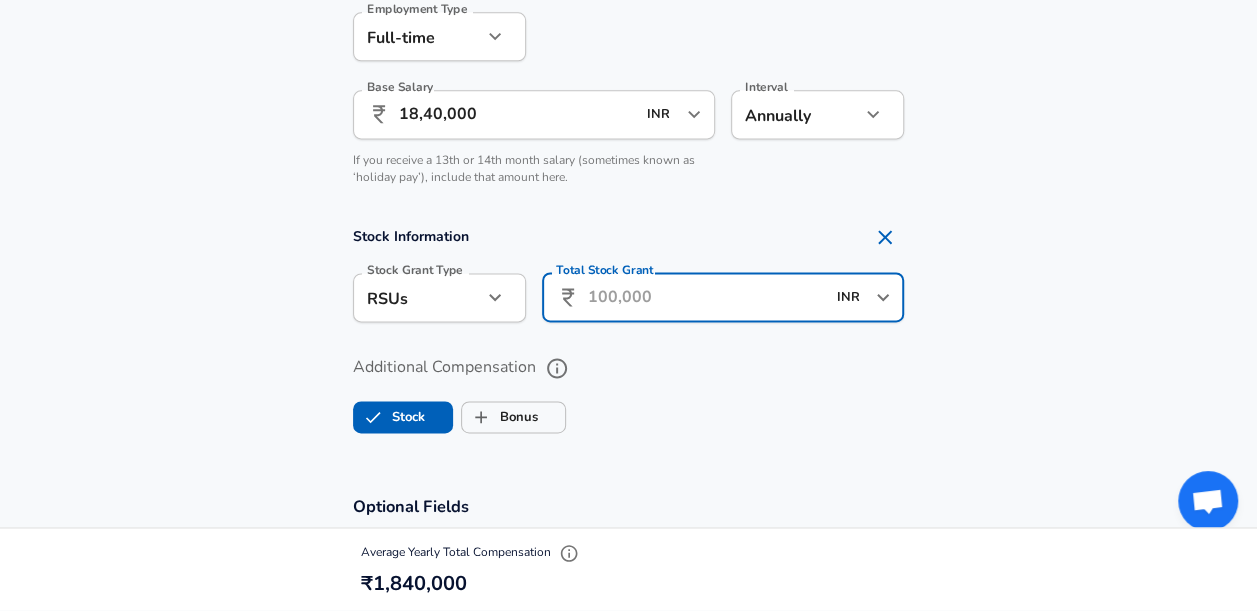 click on "Total Stock Grant" at bounding box center [706, 297] 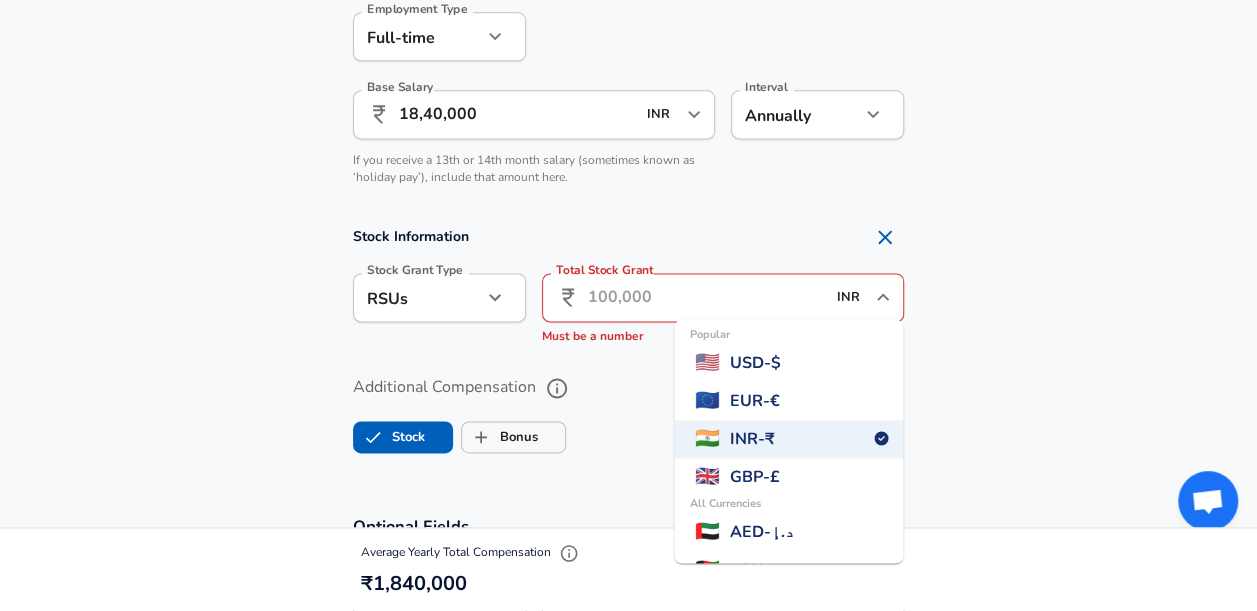 click on "USD  -  $" at bounding box center [755, 363] 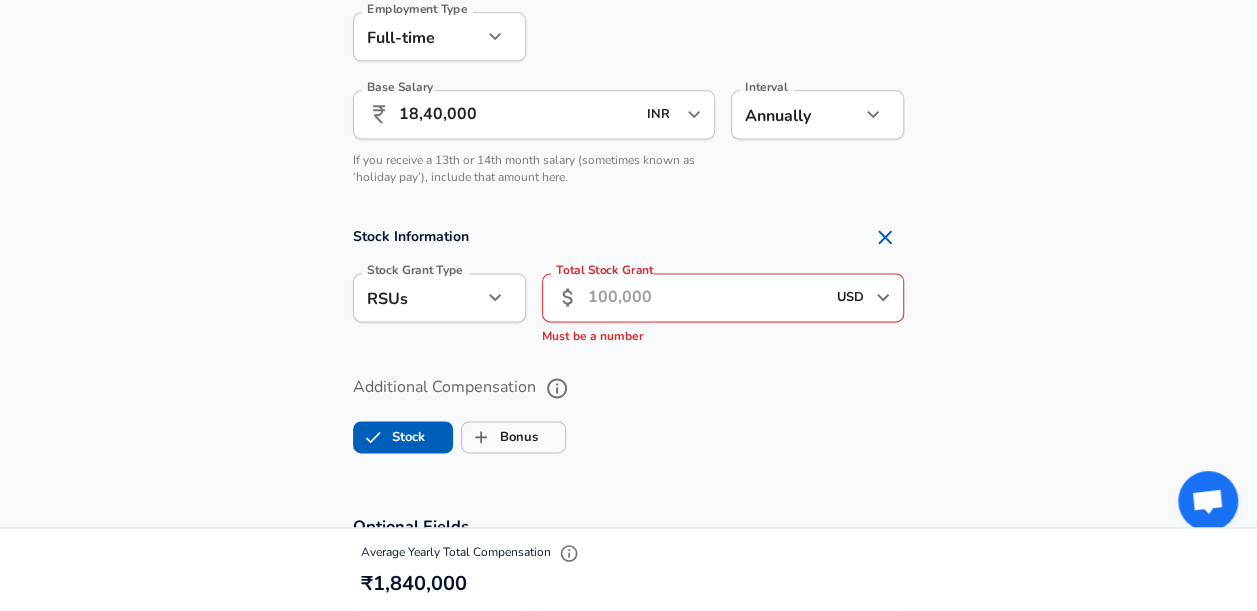 click on "​ USD ​ Total Stock Grant" at bounding box center (723, 297) 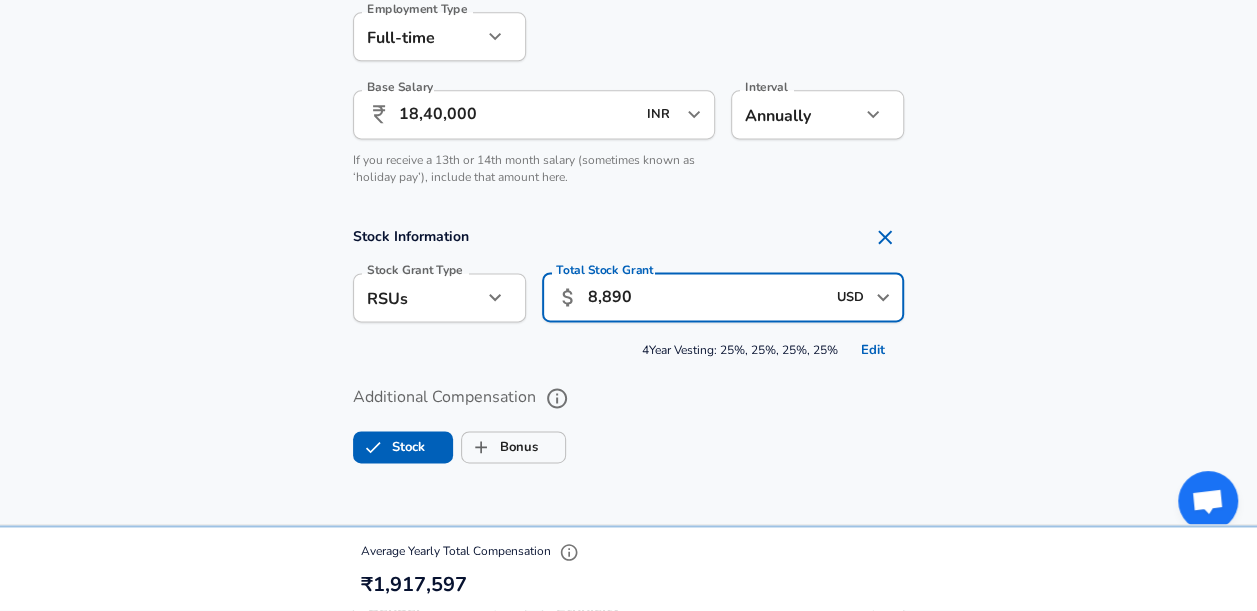 type on "8,890" 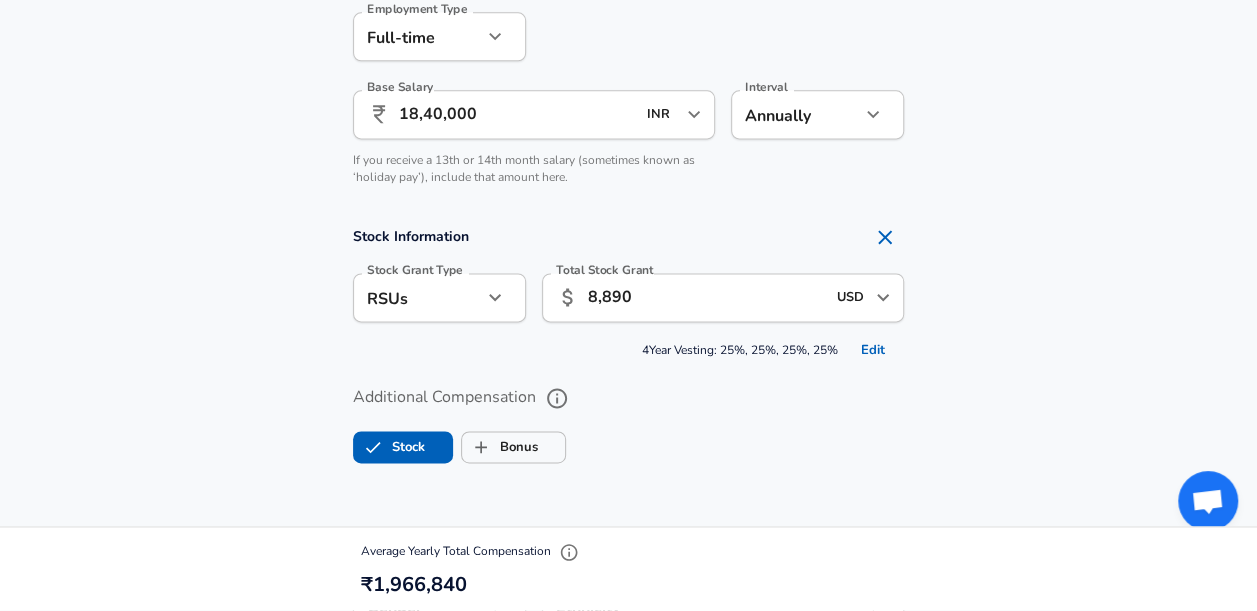 click on "Additional Compensation   Stock Bonus" at bounding box center (629, 426) 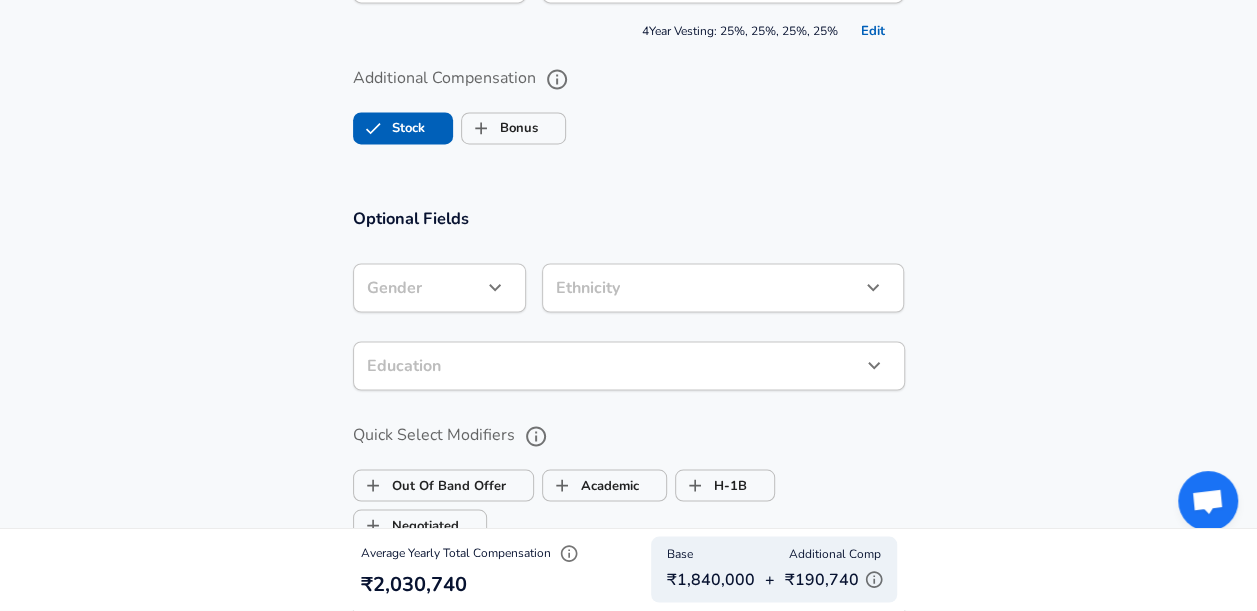 scroll, scrollTop: 1594, scrollLeft: 0, axis: vertical 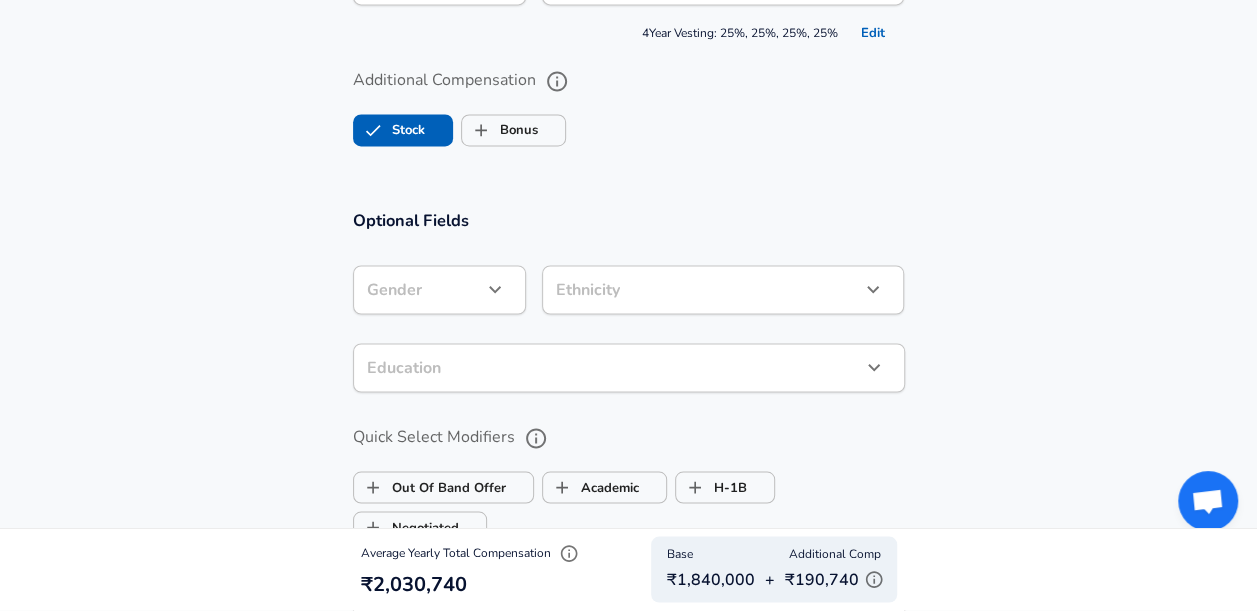 click on "​ Gender" at bounding box center (439, 289) 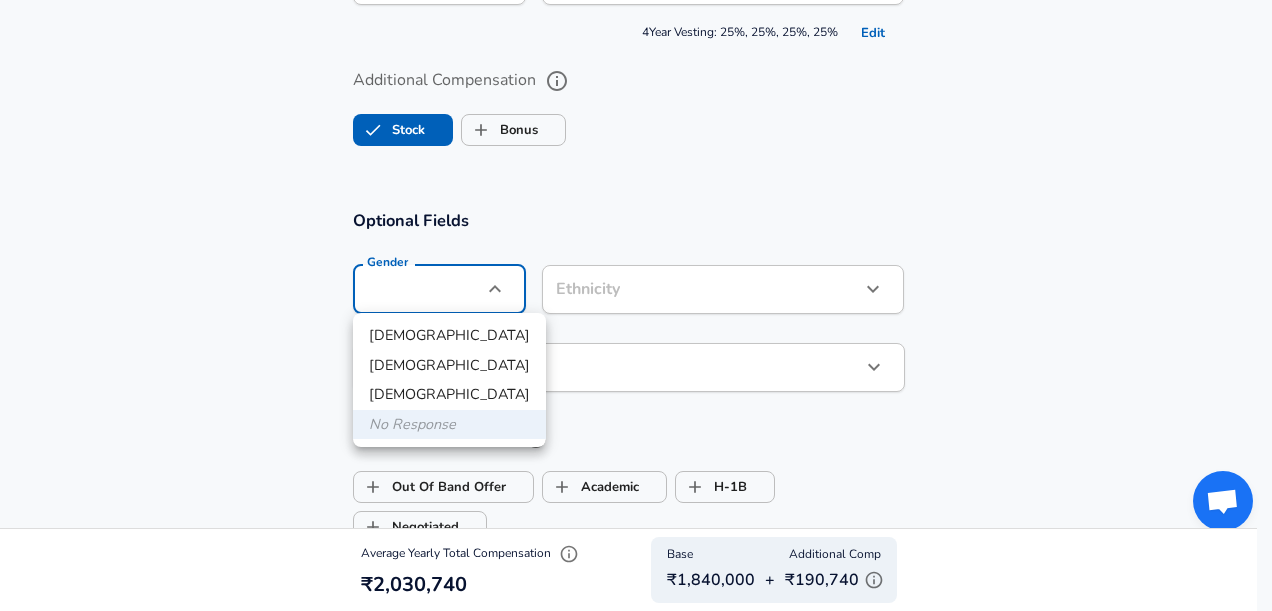 click on "Restart Add Your Salary Upload your offer letter   to verify your submission Enhance Privacy and Anonymity No Automatically hides specific fields until there are enough submissions to safely display the full details.   More Details Based on your submission and the data points that we have already collected, we will automatically hide and anonymize specific fields if there aren't enough data points to remain sufficiently anonymous. Company & Title Information   Enter the company you received your offer from Company Grab Company   Select the title that closest resembles your official title. This should be similar to the title that was present on your offer letter. Title Backend Software Engineer Title Job Family Software Engineer Job Family Select Specialization API Development (Back-End) API Development (Back-End) Select Specialization   Your level on the career ladder. e.g. L3 or Senior Product Manager or Principal Engineer or Distinguished Engineer Level G3 / Software Engineer Level New Offer Employee Month" at bounding box center [636, -1289] 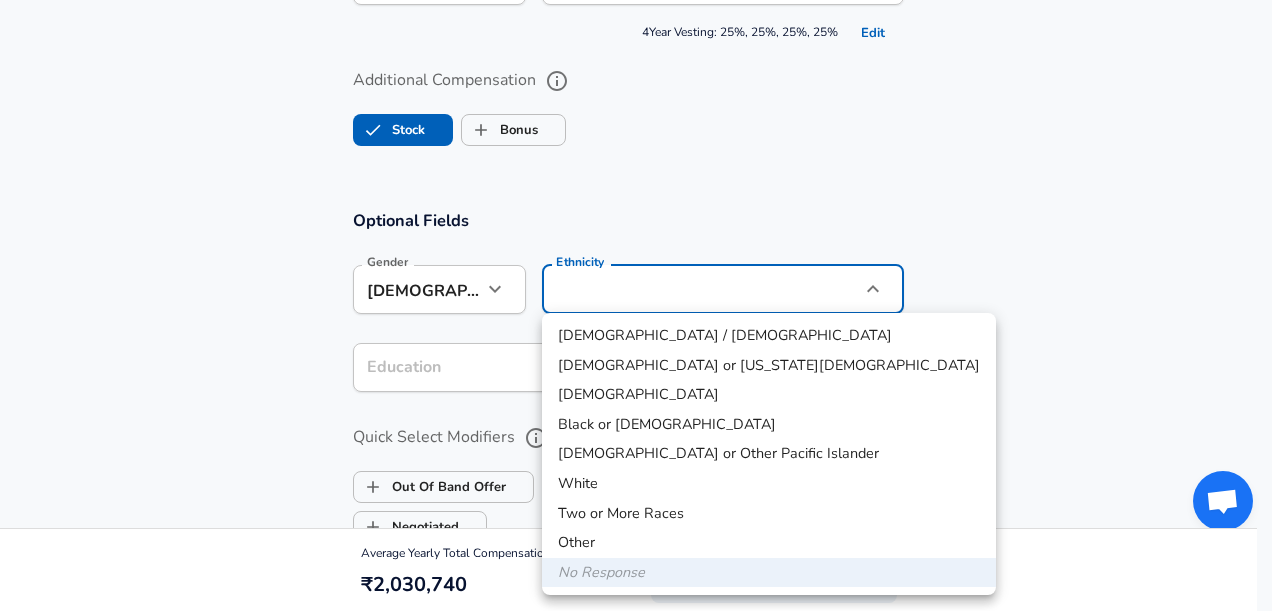 click on "Restart Add Your Salary Upload your offer letter   to verify your submission Enhance Privacy and Anonymity No Automatically hides specific fields until there are enough submissions to safely display the full details.   More Details Based on your submission and the data points that we have already collected, we will automatically hide and anonymize specific fields if there aren't enough data points to remain sufficiently anonymous. Company & Title Information   Enter the company you received your offer from Company Grab Company   Select the title that closest resembles your official title. This should be similar to the title that was present on your offer letter. Title Backend Software Engineer Title Job Family Software Engineer Job Family Select Specialization API Development (Back-End) API Development (Back-End) Select Specialization   Your level on the career ladder. e.g. L3 or Senior Product Manager or Principal Engineer or Distinguished Engineer Level G3 / Software Engineer Level New Offer Employee Month" at bounding box center [636, -1289] 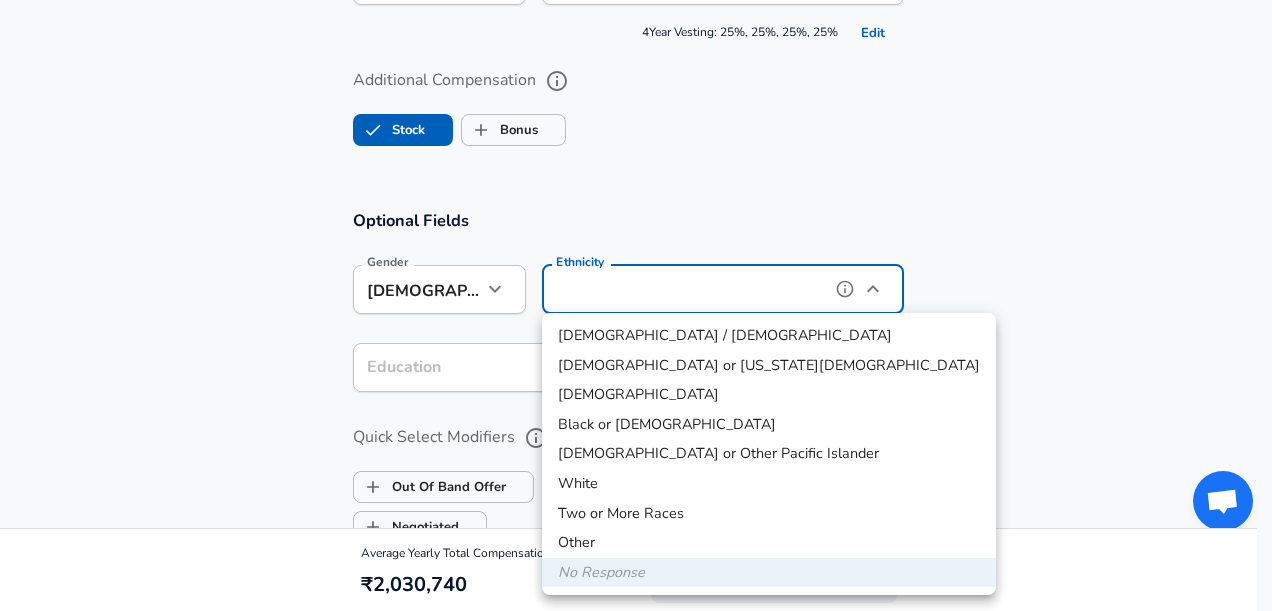 type on "[DEMOGRAPHIC_DATA]" 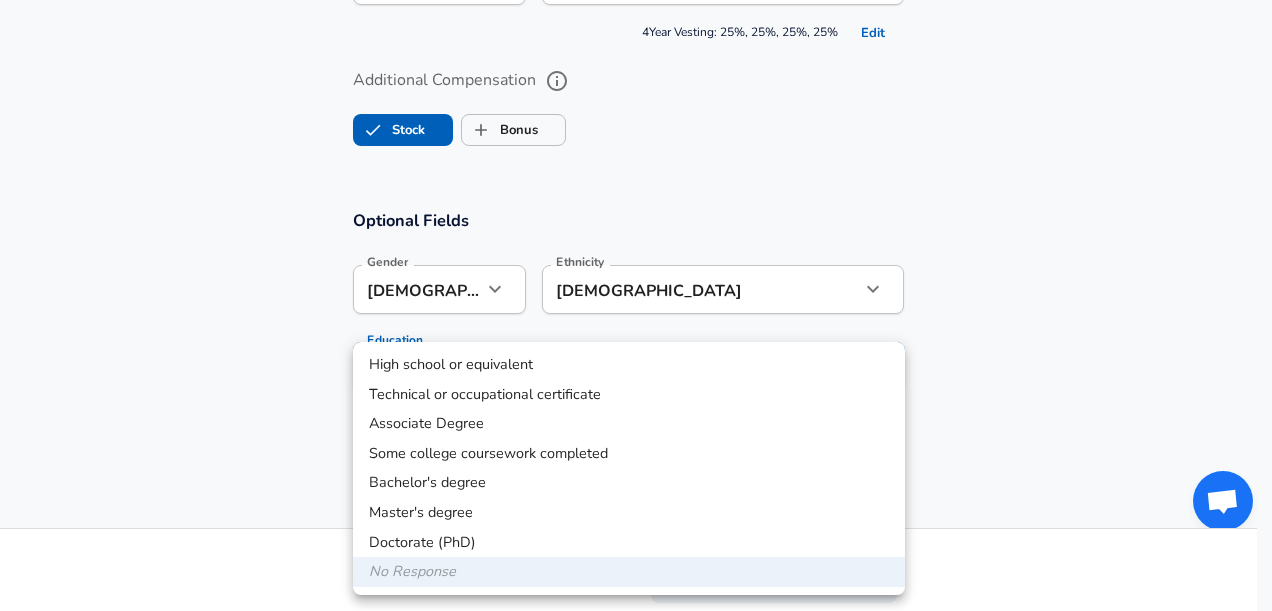 click on "Restart Add Your Salary Upload your offer letter   to verify your submission Enhance Privacy and Anonymity No Automatically hides specific fields until there are enough submissions to safely display the full details.   More Details Based on your submission and the data points that we have already collected, we will automatically hide and anonymize specific fields if there aren't enough data points to remain sufficiently anonymous. Company & Title Information   Enter the company you received your offer from Company Grab Company   Select the title that closest resembles your official title. This should be similar to the title that was present on your offer letter. Title Backend Software Engineer Title Job Family Software Engineer Job Family Select Specialization API Development (Back-End) API Development (Back-End) Select Specialization   Your level on the career ladder. e.g. L3 or Senior Product Manager or Principal Engineer or Distinguished Engineer Level G3 / Software Engineer Level New Offer Employee Month" at bounding box center [636, -1289] 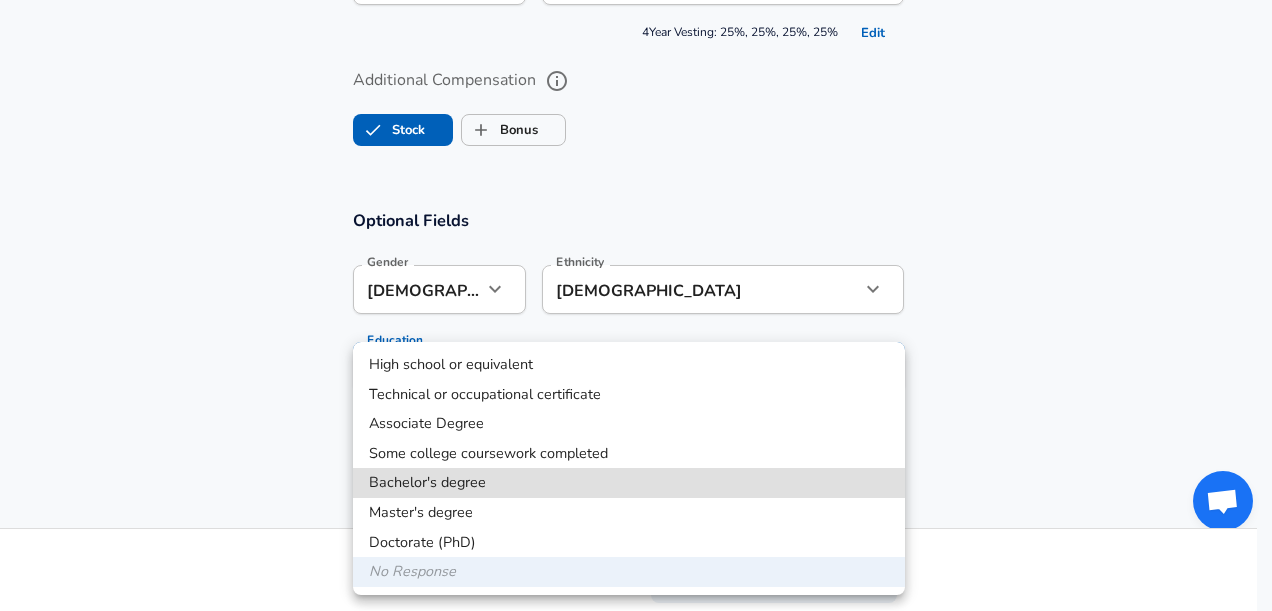 type on "Bachelors degree" 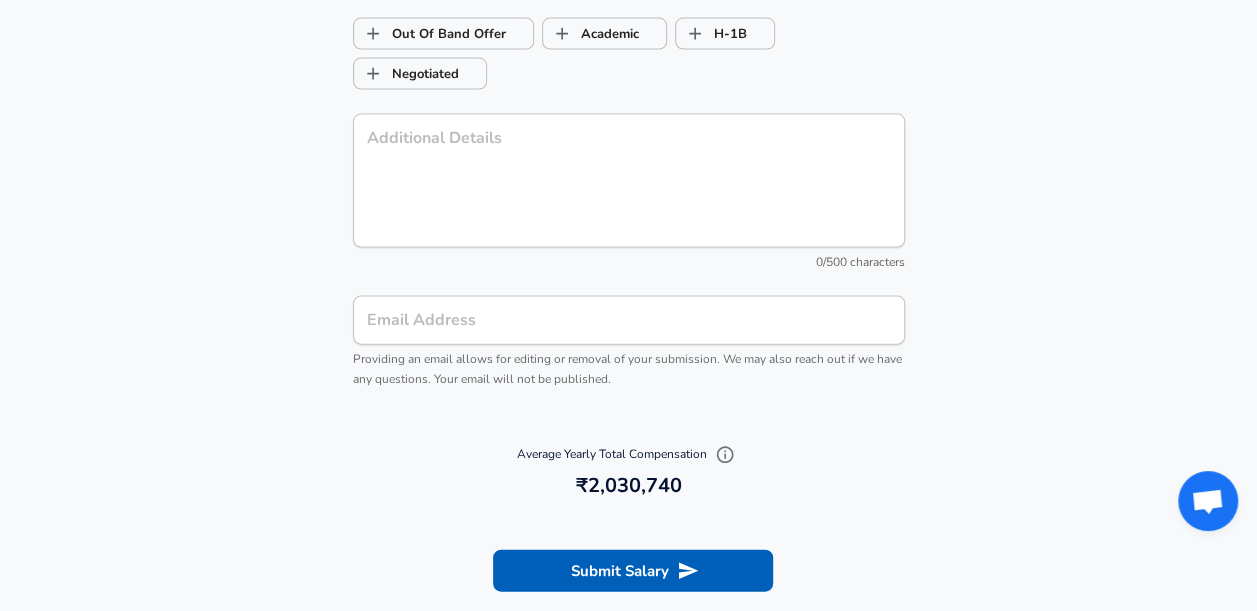 scroll, scrollTop: 2048, scrollLeft: 0, axis: vertical 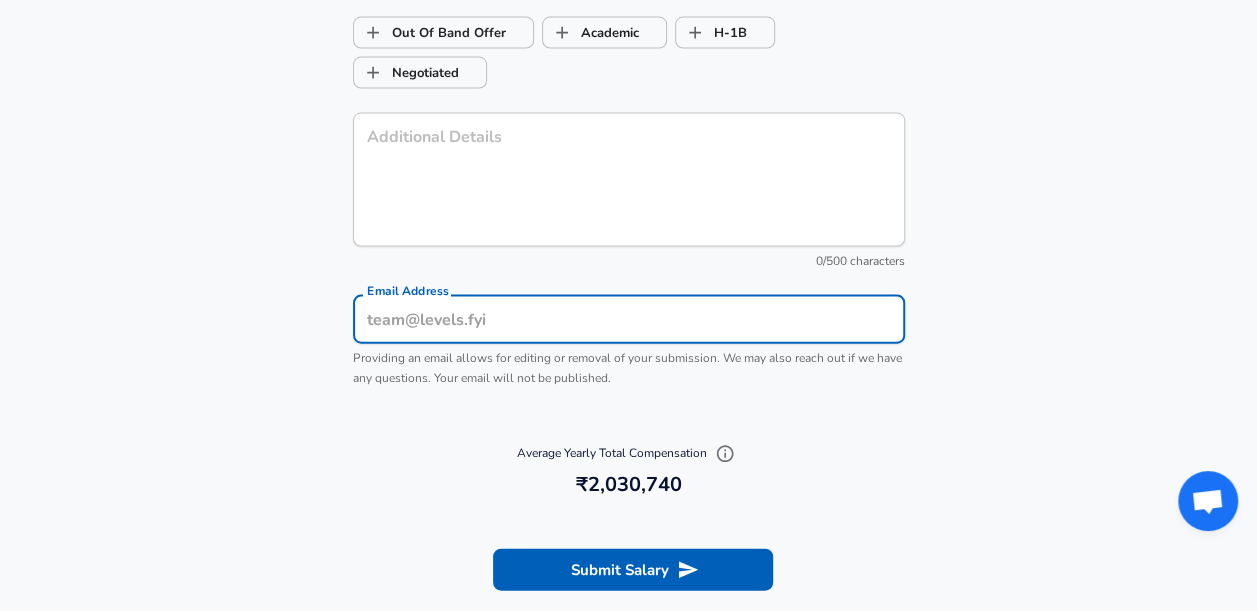 click on "Email Address" at bounding box center [629, 319] 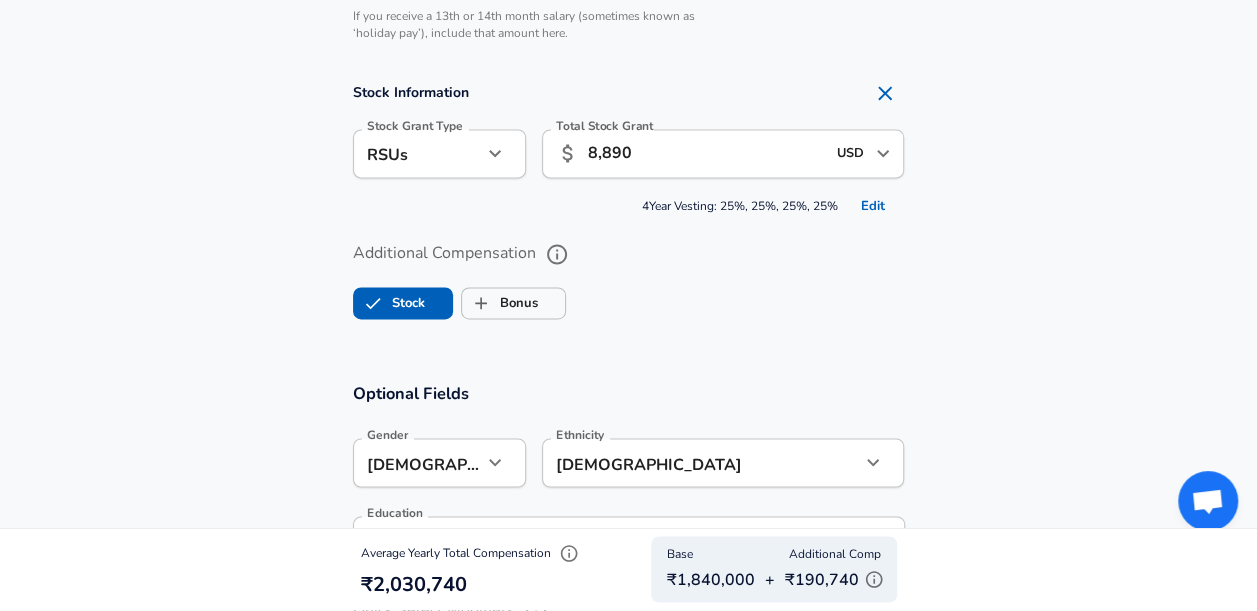 scroll, scrollTop: 1422, scrollLeft: 0, axis: vertical 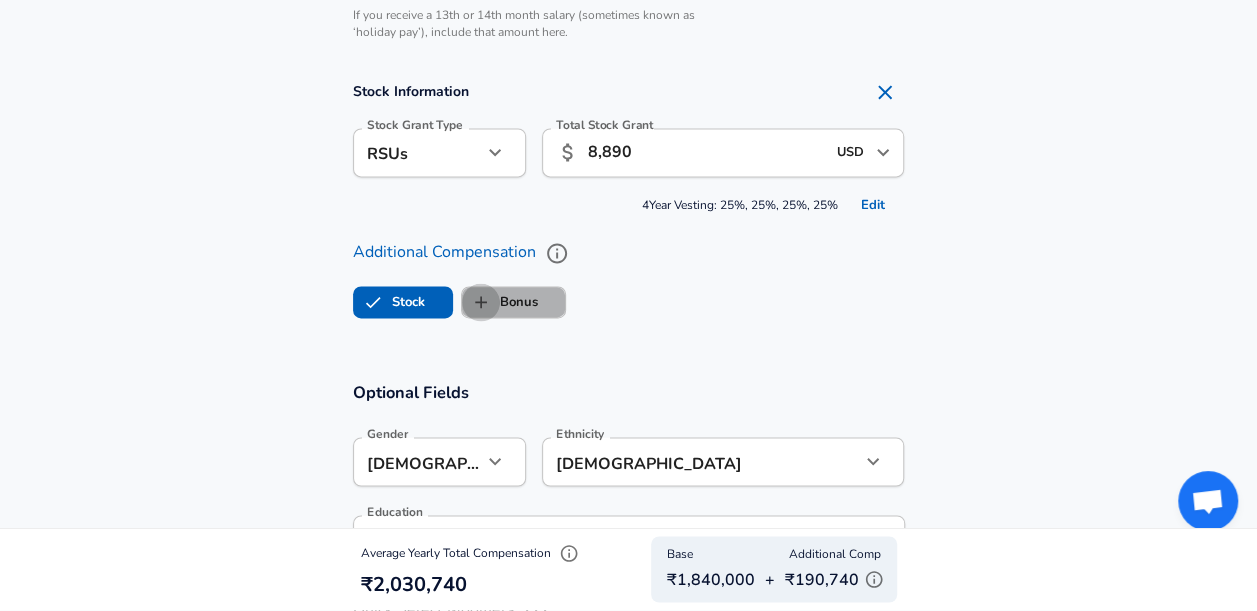 click on "Bonus" at bounding box center (481, 302) 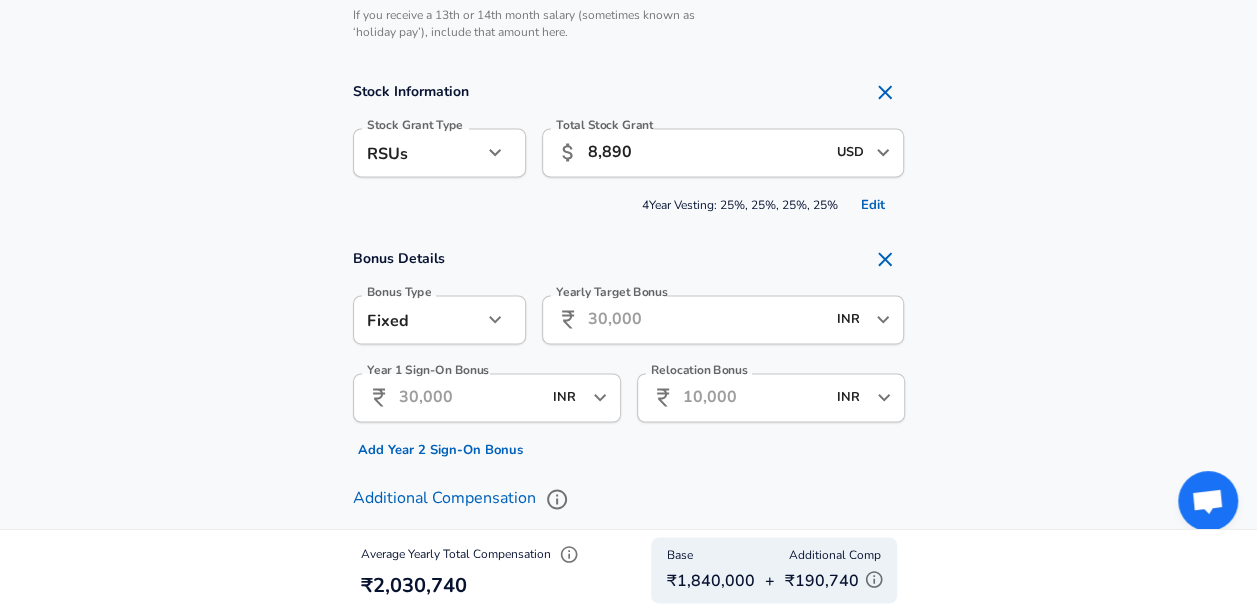 checkbox on "true" 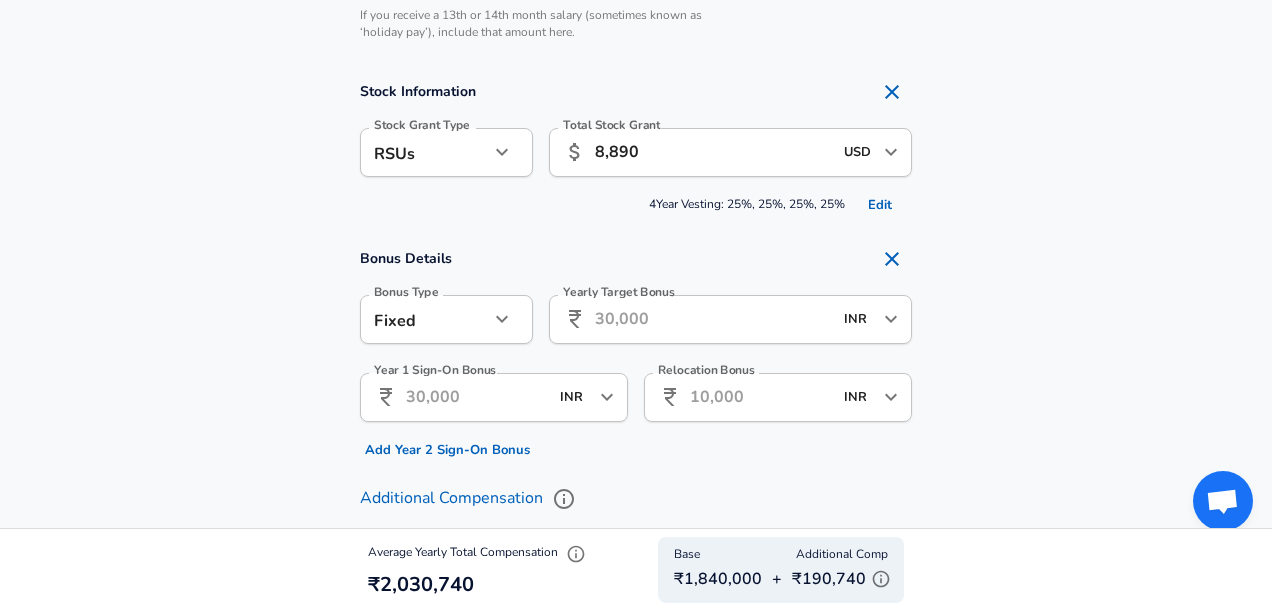 click on "Restart Add Your Salary Upload your offer letter   to verify your submission Enhance Privacy and Anonymity No Automatically hides specific fields until there are enough submissions to safely display the full details.   More Details Based on your submission and the data points that we have already collected, we will automatically hide and anonymize specific fields if there aren't enough data points to remain sufficiently anonymous. Company & Title Information   Enter the company you received your offer from Company Grab Company   Select the title that closest resembles your official title. This should be similar to the title that was present on your offer letter. Title Backend Software Engineer Title Job Family Software Engineer Job Family Select Specialization API Development (Back-End) API Development (Back-End) Select Specialization   Your level on the career ladder. e.g. L3 or Senior Product Manager or Principal Engineer or Distinguished Engineer Level G3 / Software Engineer Level New Offer Employee Month" at bounding box center (636, -1117) 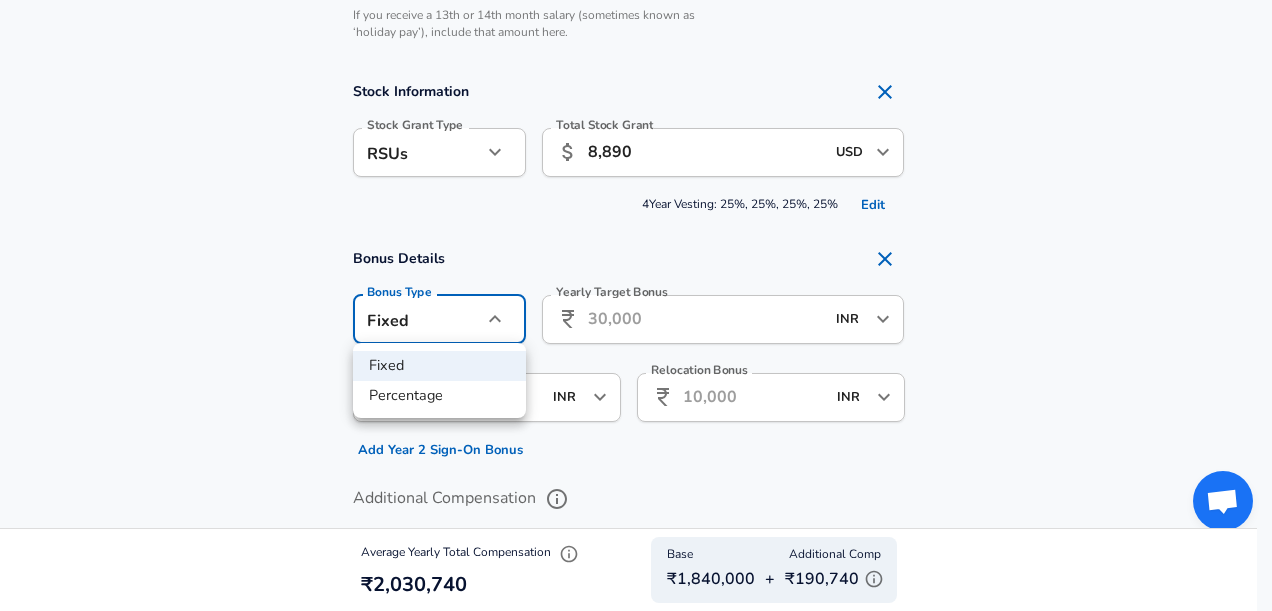 click at bounding box center [636, 305] 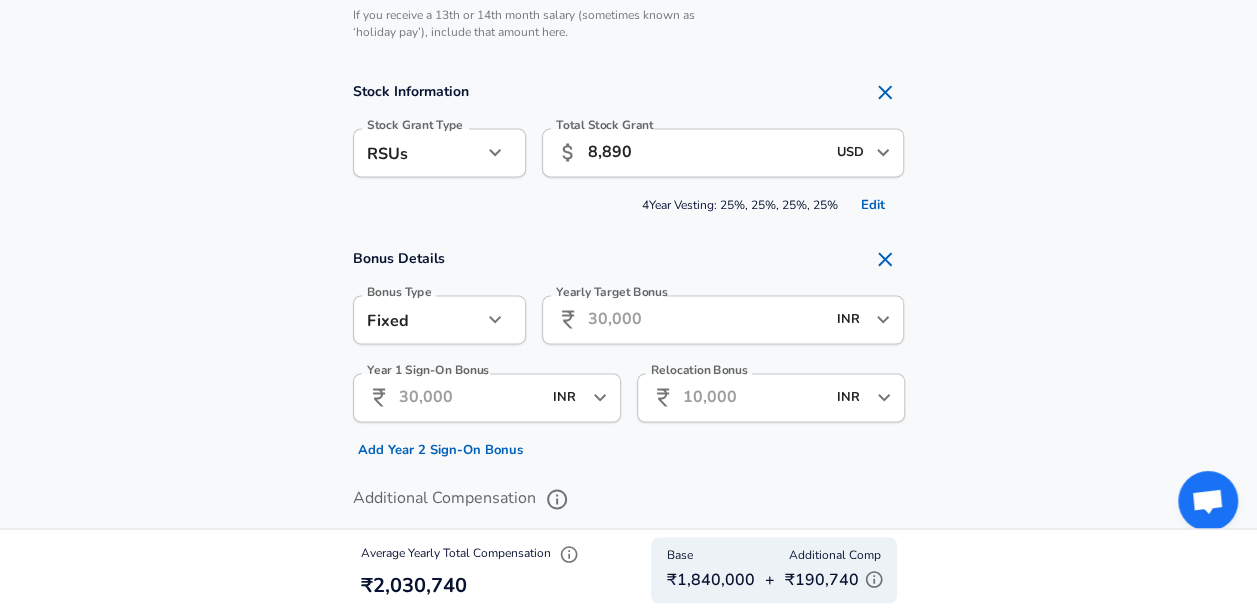 click on "Yearly Target Bonus" at bounding box center [706, 319] 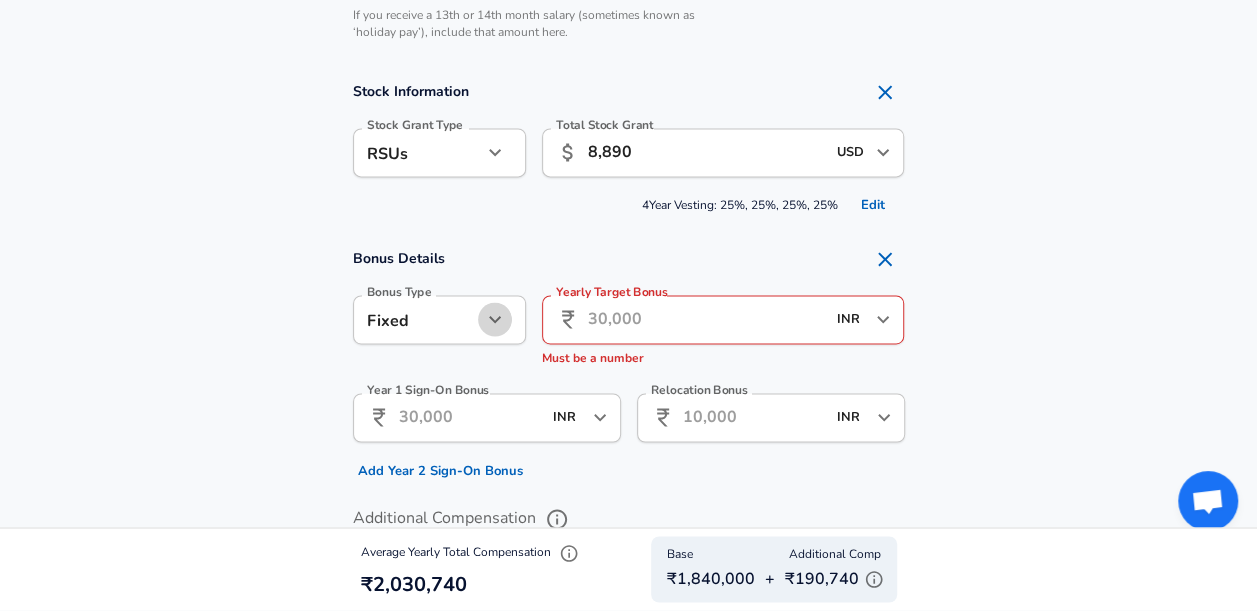 click 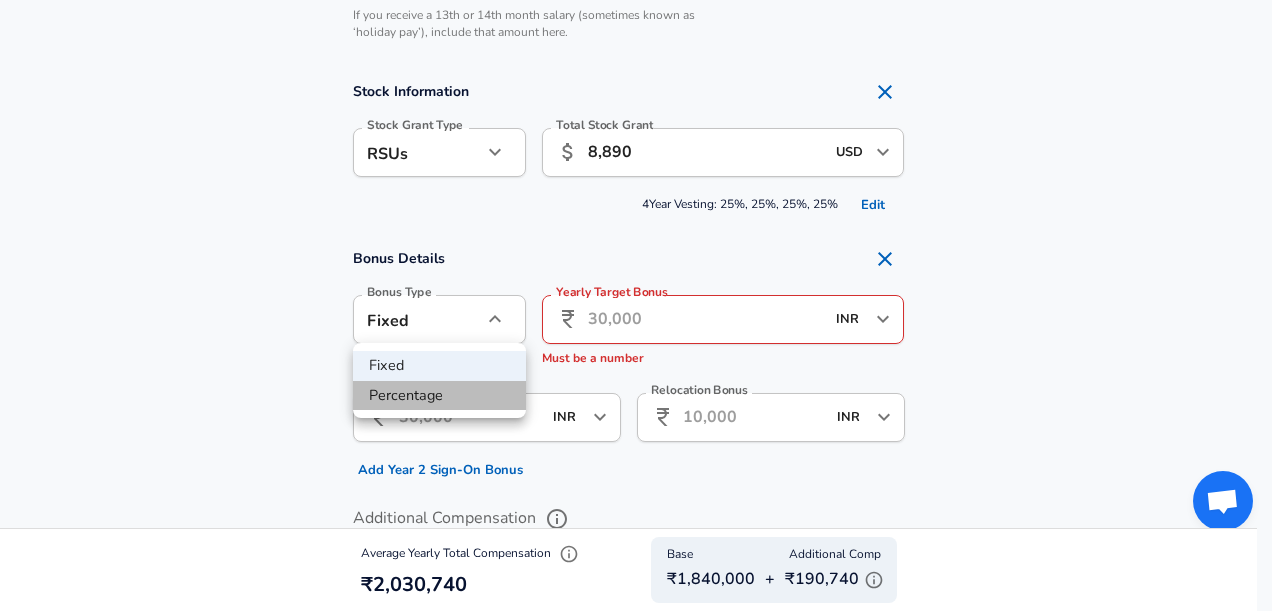 click on "Percentage" at bounding box center (439, 396) 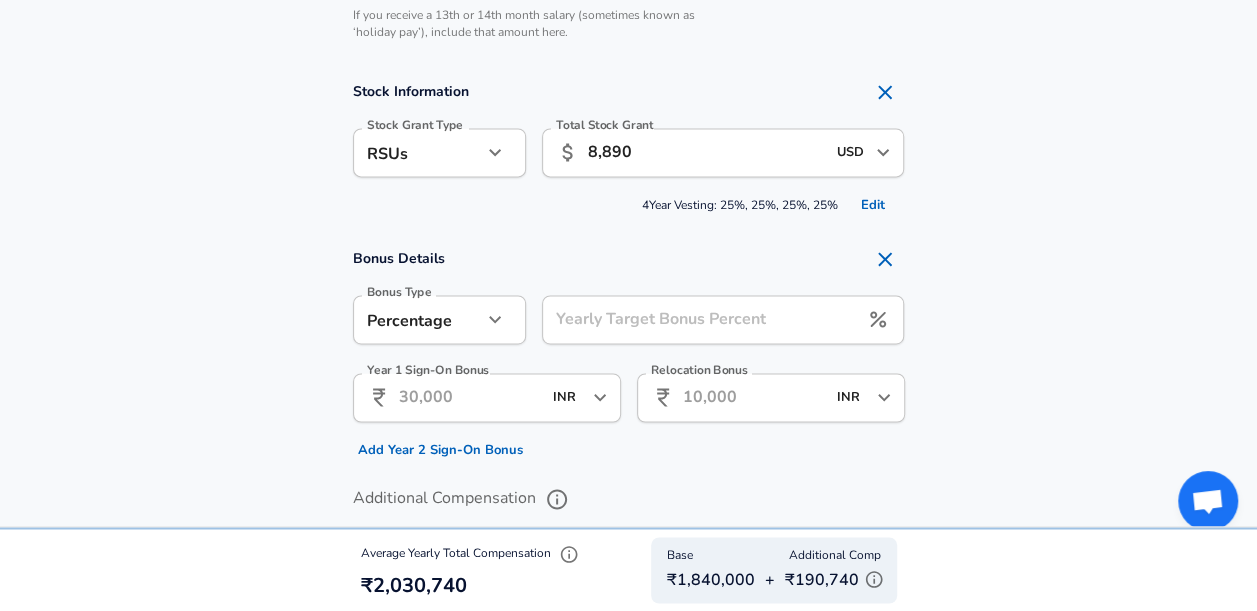 click on "Yearly Target Bonus Percent" at bounding box center [700, 319] 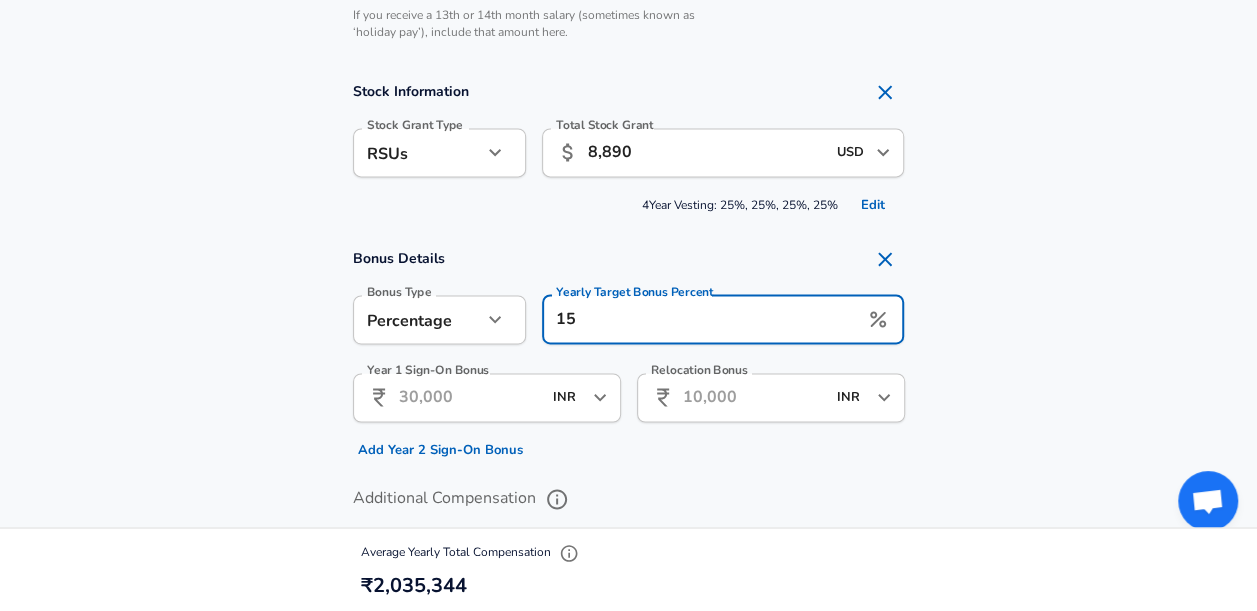 type on "15" 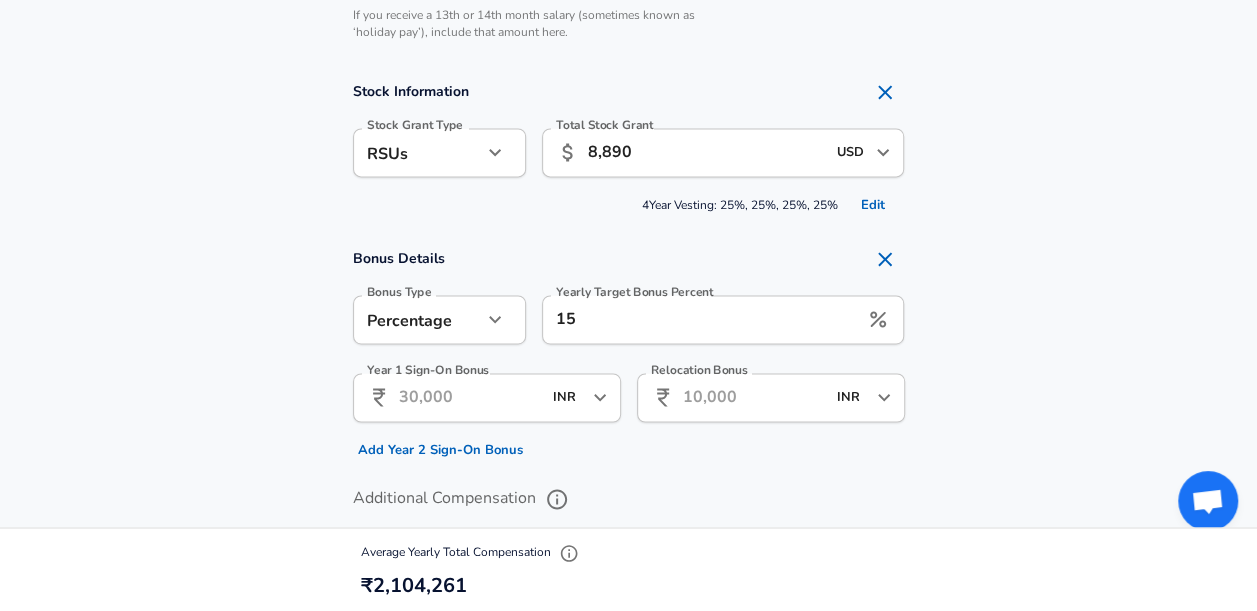 click on "Bonus Details  Bonus Type Percentage percentage Bonus Type Yearly Target Bonus Percent 15 Yearly Target Bonus Percent Year 1 Sign-On Bonus ​ INR ​ Year 1 Sign-On Bonus Add Year 2 Sign-On Bonus Relocation Bonus ​ INR ​ Relocation Bonus" at bounding box center [628, 352] 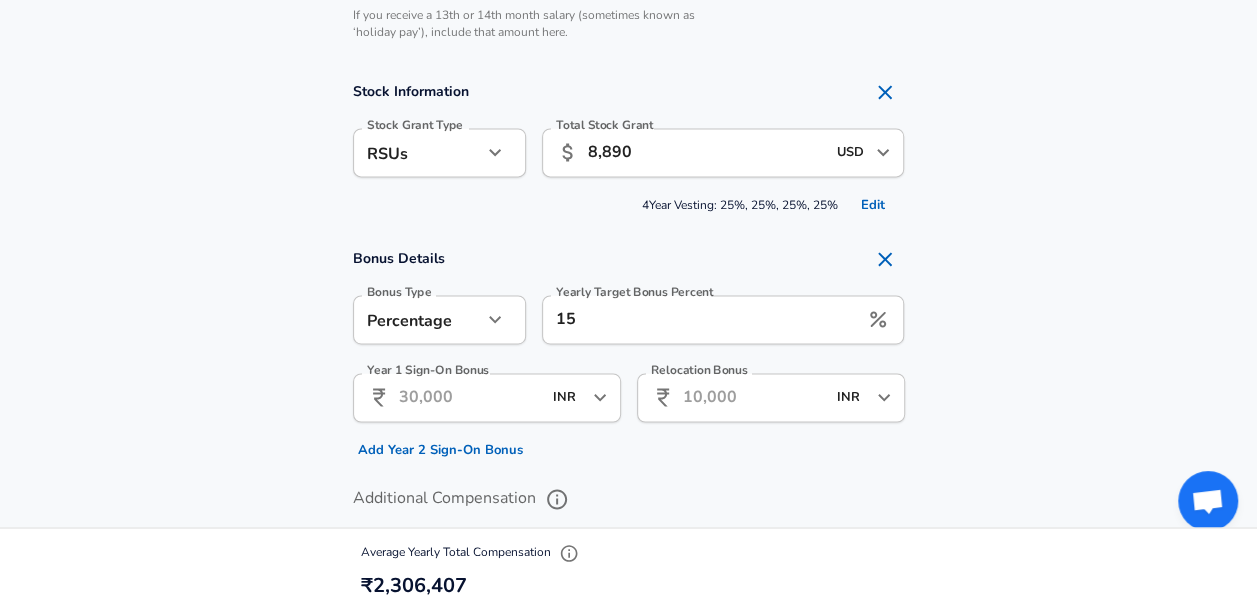 scroll, scrollTop: 1461, scrollLeft: 0, axis: vertical 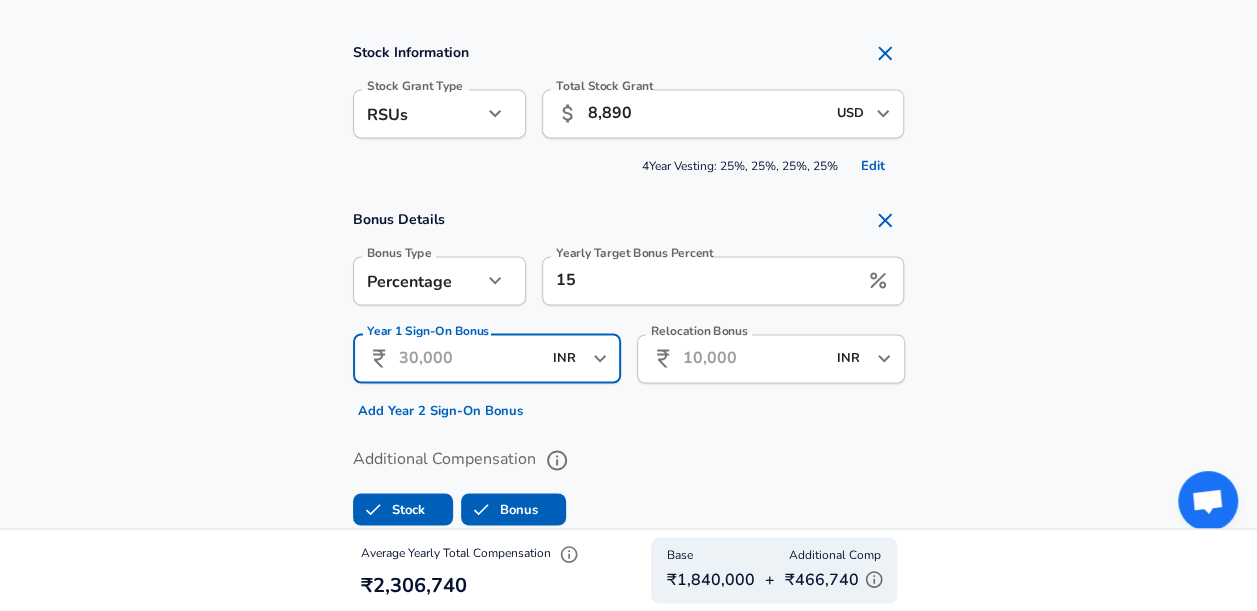 click on "Year 1 Sign-On Bonus" at bounding box center [470, 358] 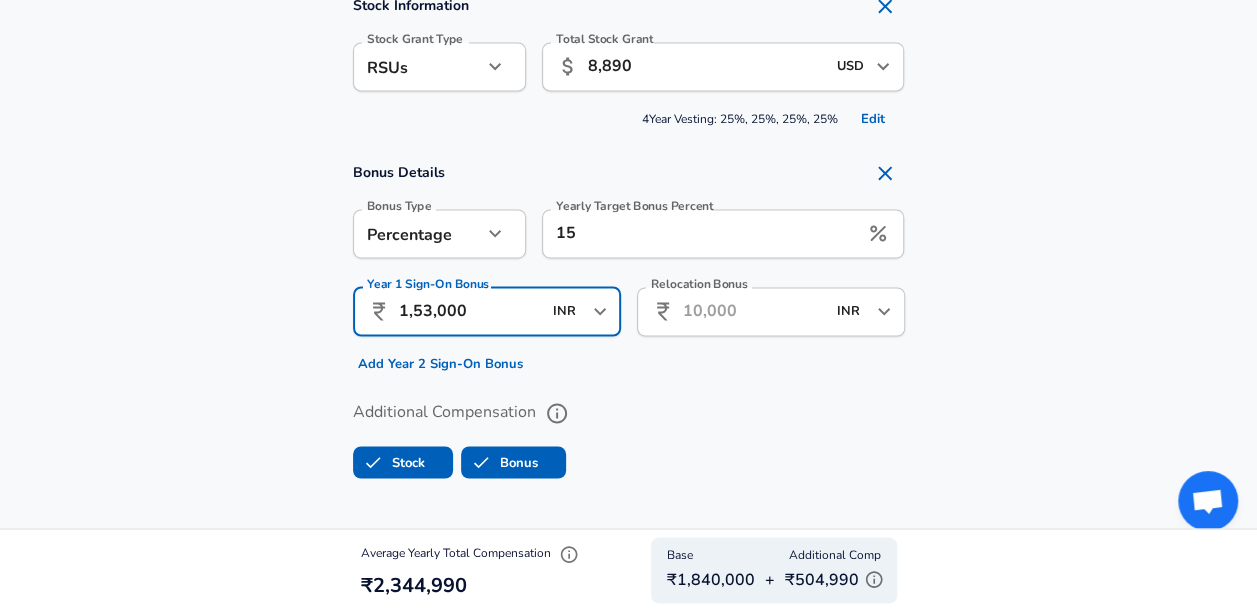 scroll, scrollTop: 1509, scrollLeft: 0, axis: vertical 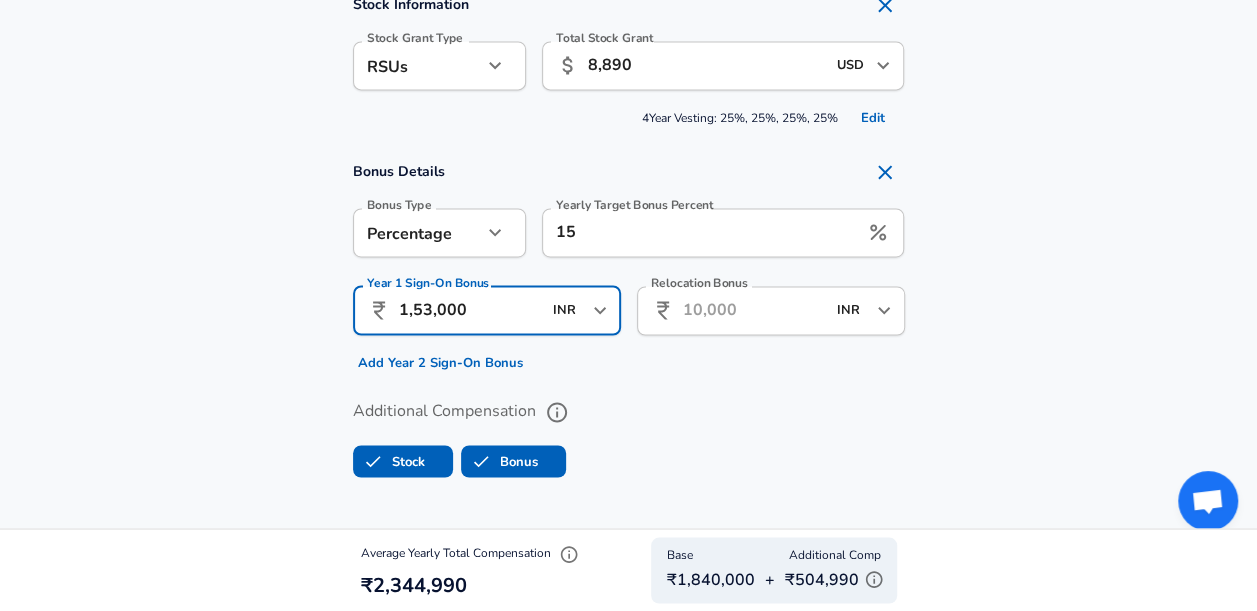 type on "1,53,000" 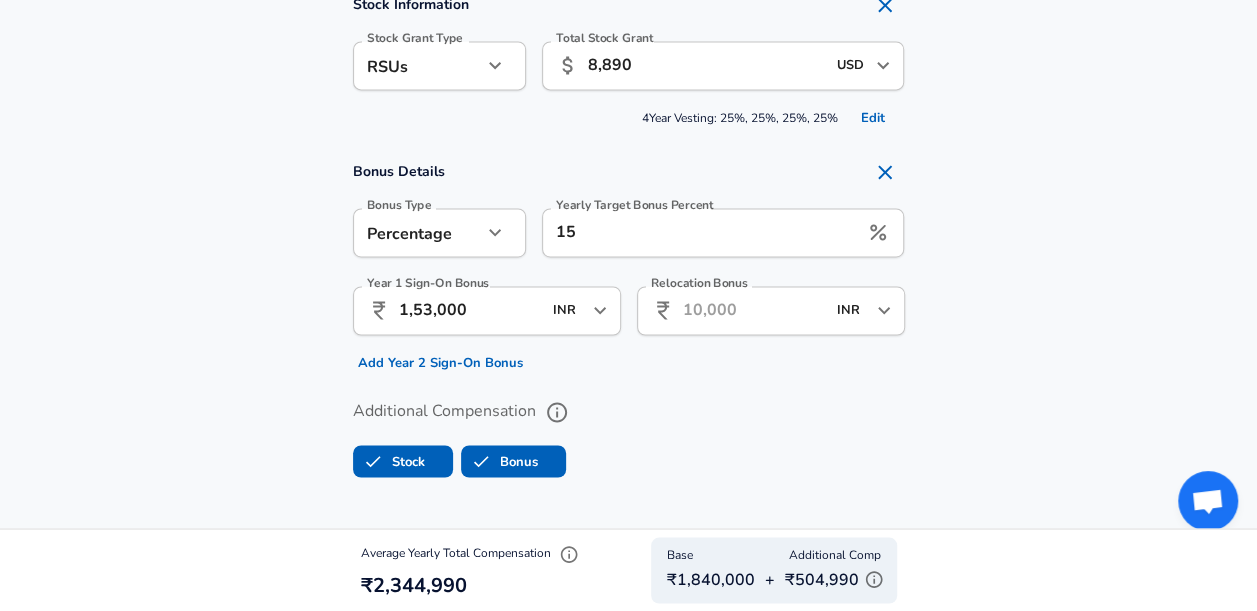 click on "Relocation Bonus ​ INR ​ Relocation Bonus" at bounding box center (771, 313) 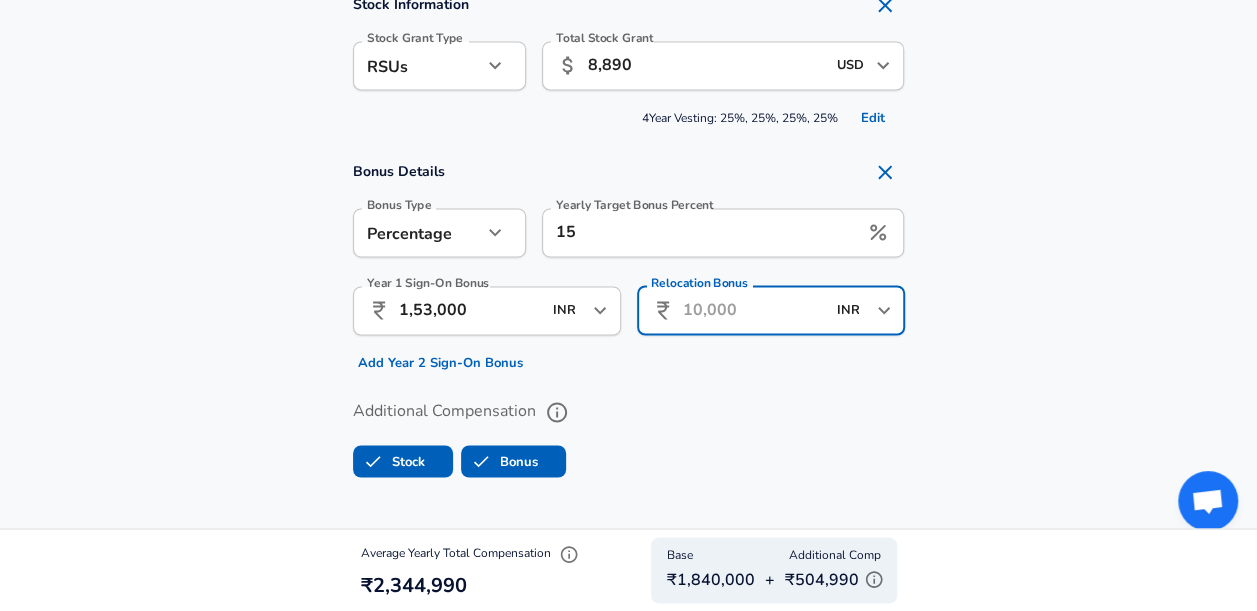 click on "Relocation Bonus" at bounding box center (754, 310) 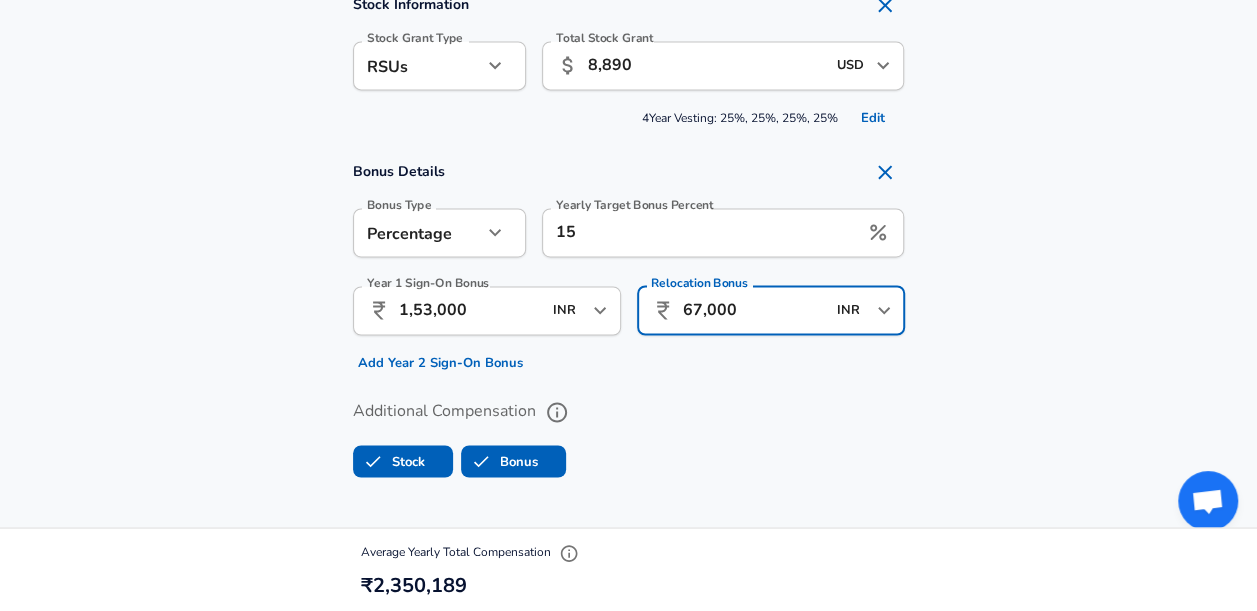 type on "67,000" 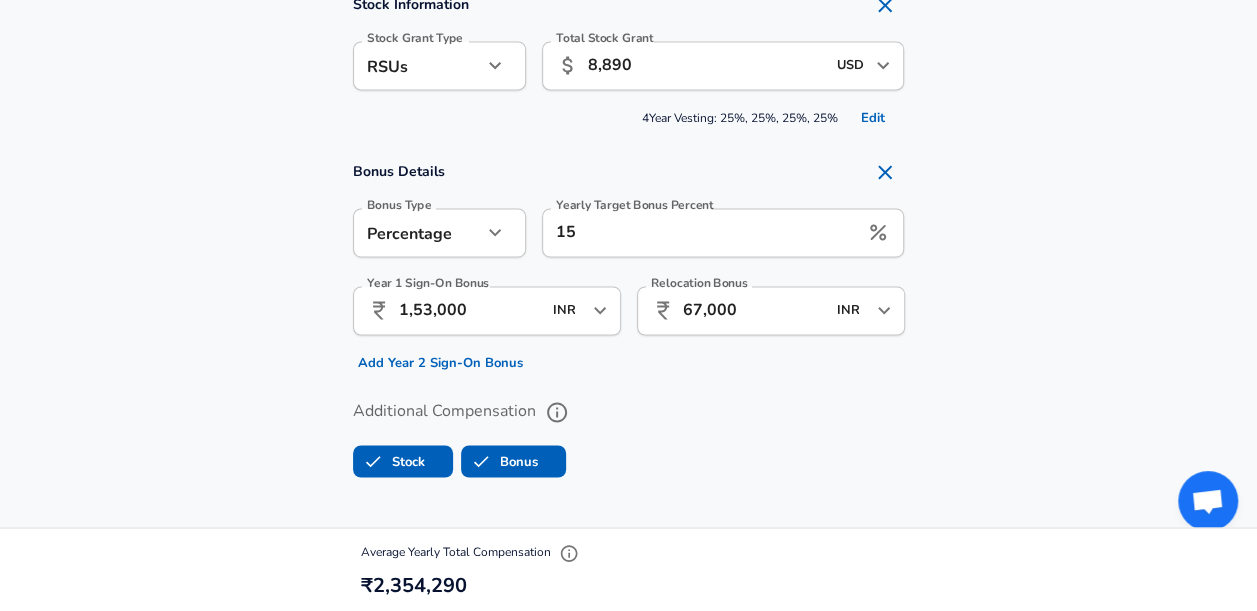 click on "Relocation Bonus ​ 67,000 INR ​ Relocation Bonus" at bounding box center (763, 324) 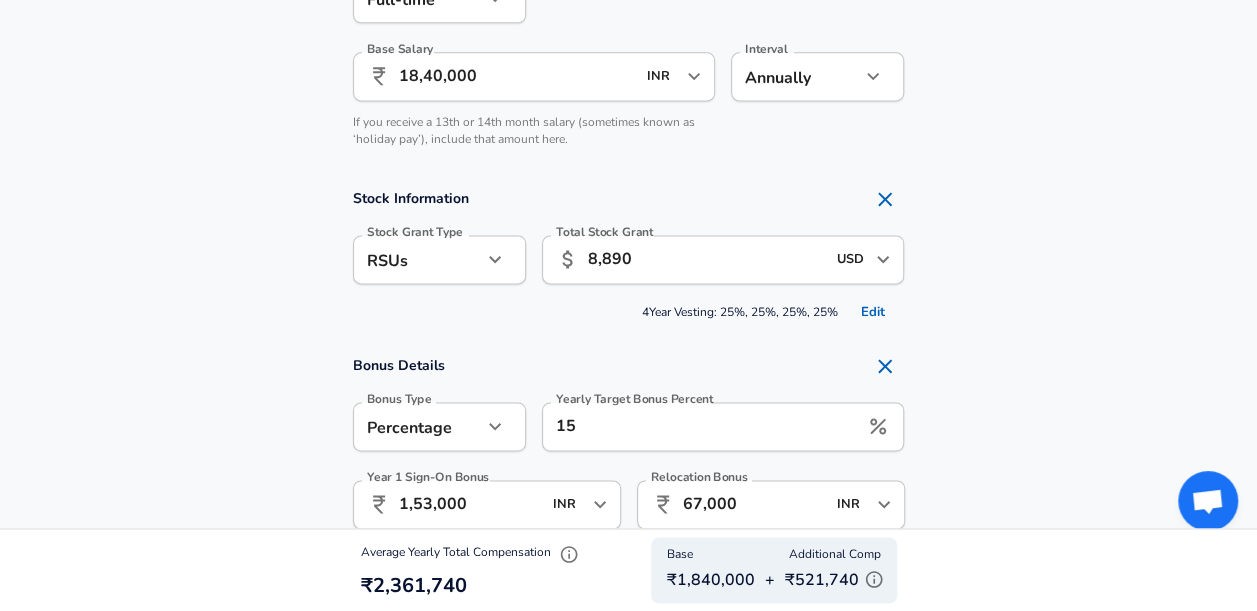 scroll, scrollTop: 1316, scrollLeft: 0, axis: vertical 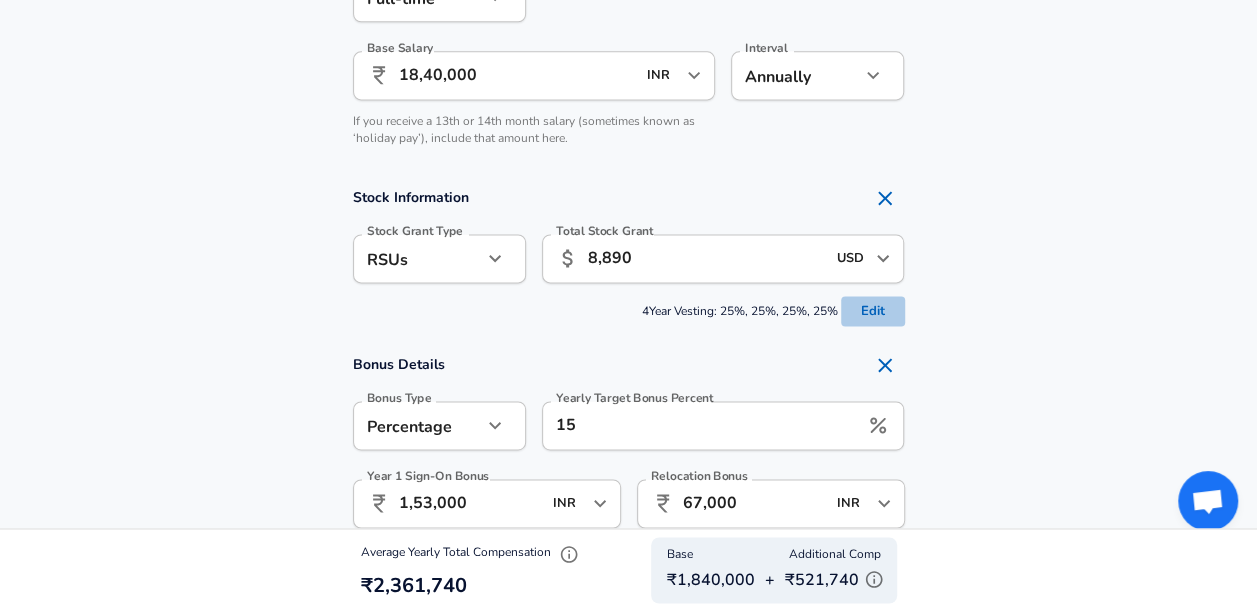 click on "Edit" at bounding box center (873, 311) 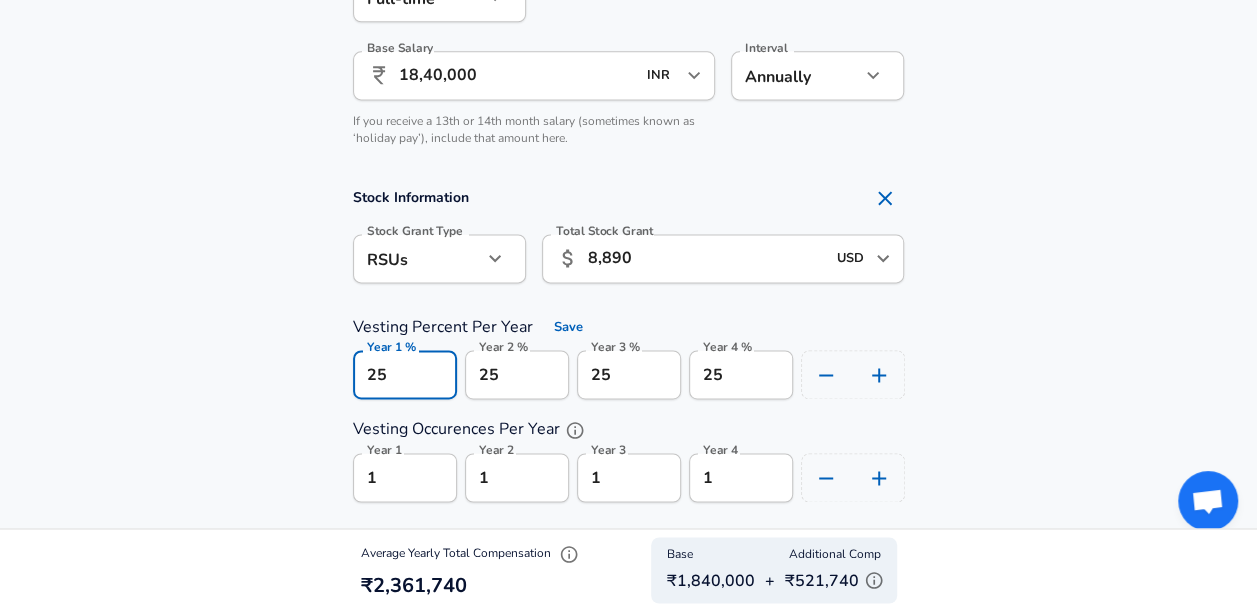 click on "25" at bounding box center [405, 374] 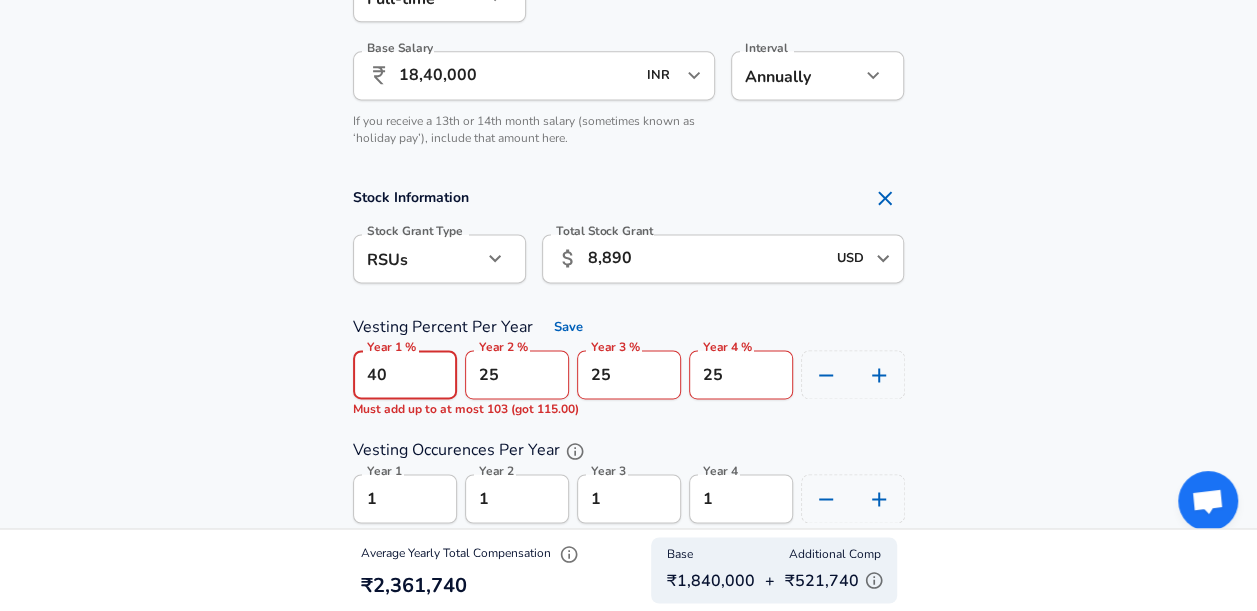 type on "40" 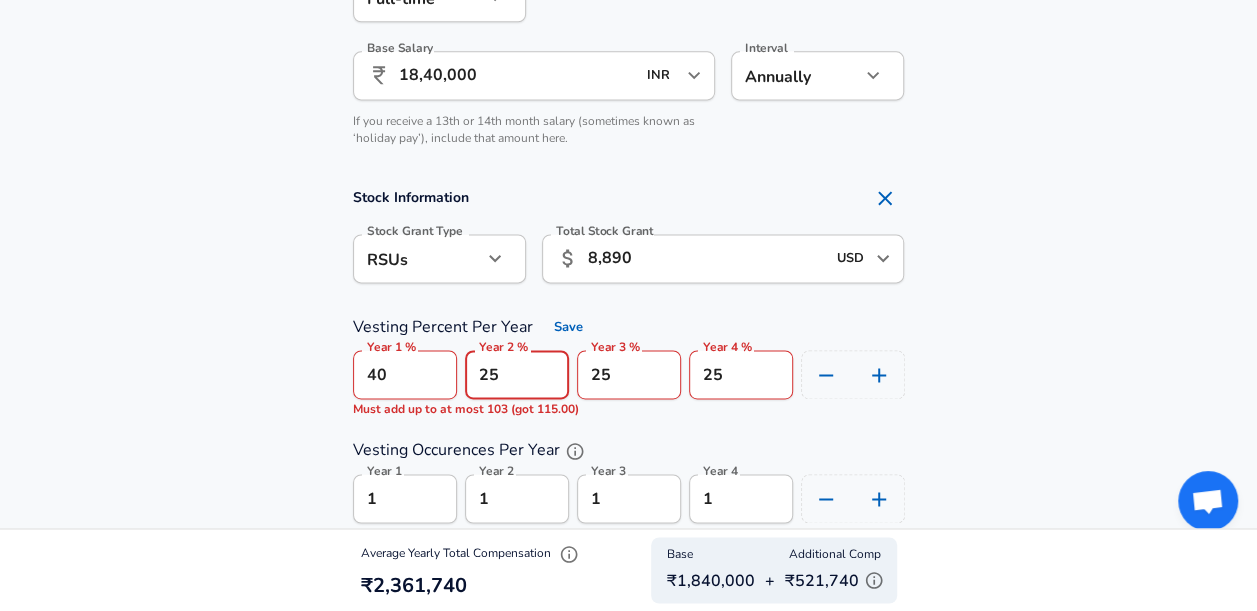 click on "25" at bounding box center [517, 374] 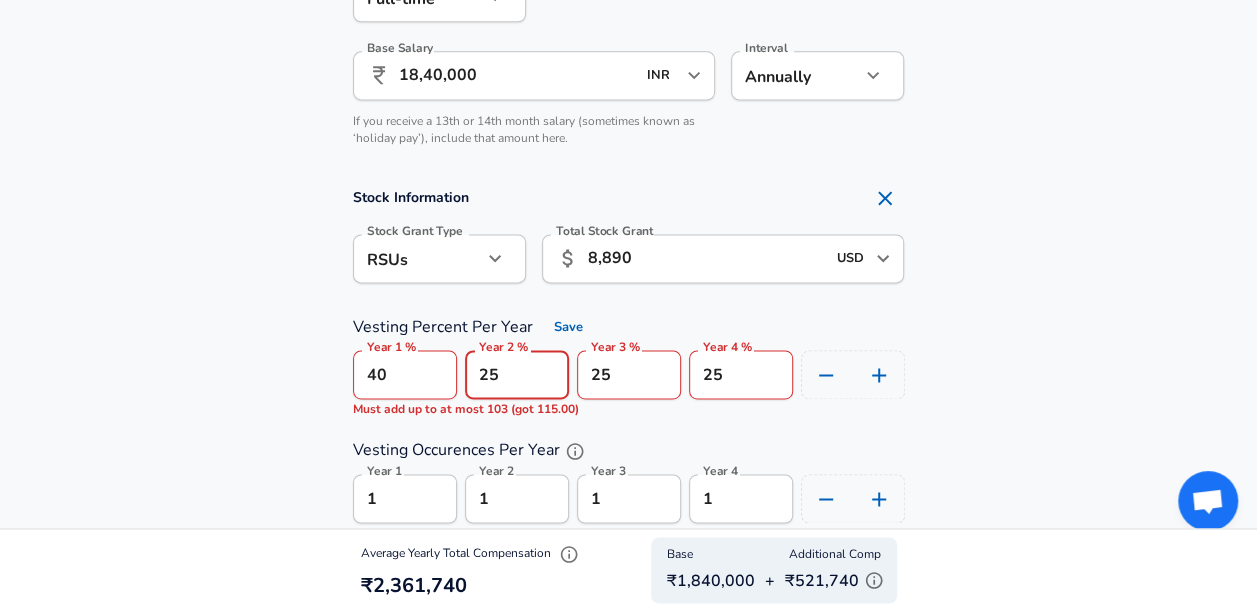 type on "2" 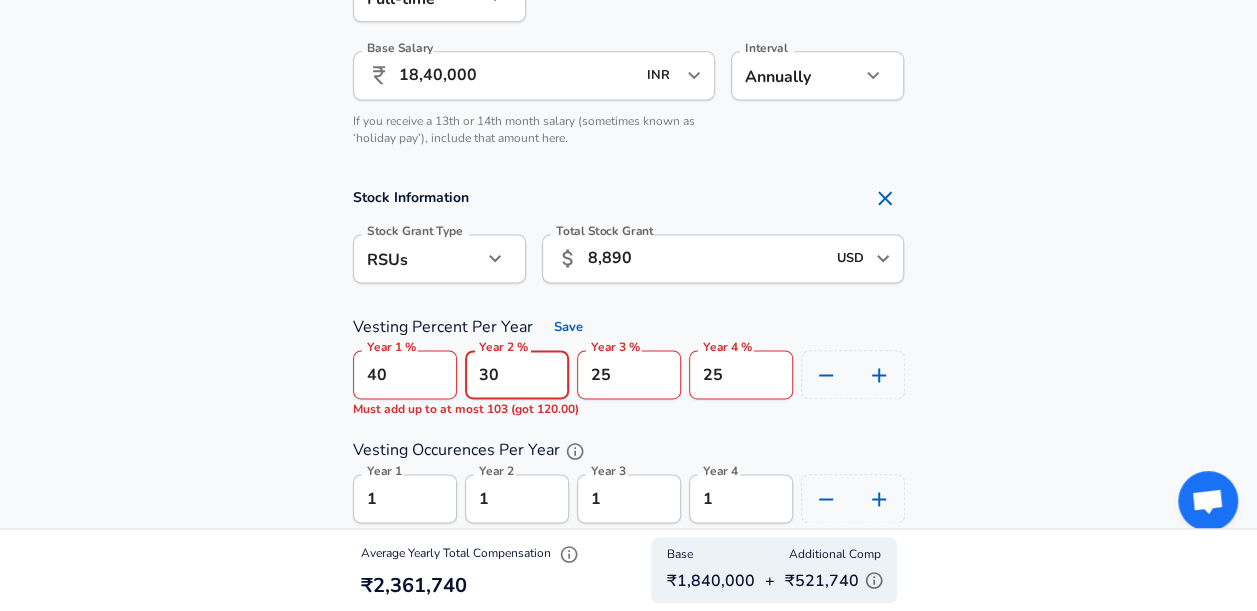 type on "30" 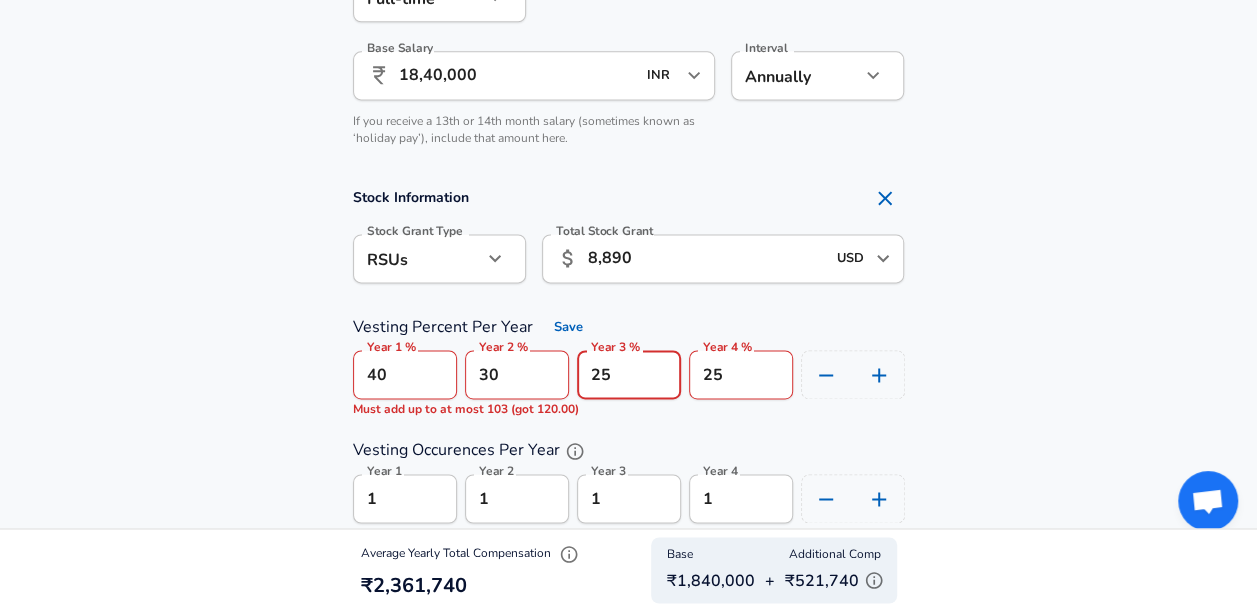 click on "25" at bounding box center [629, 374] 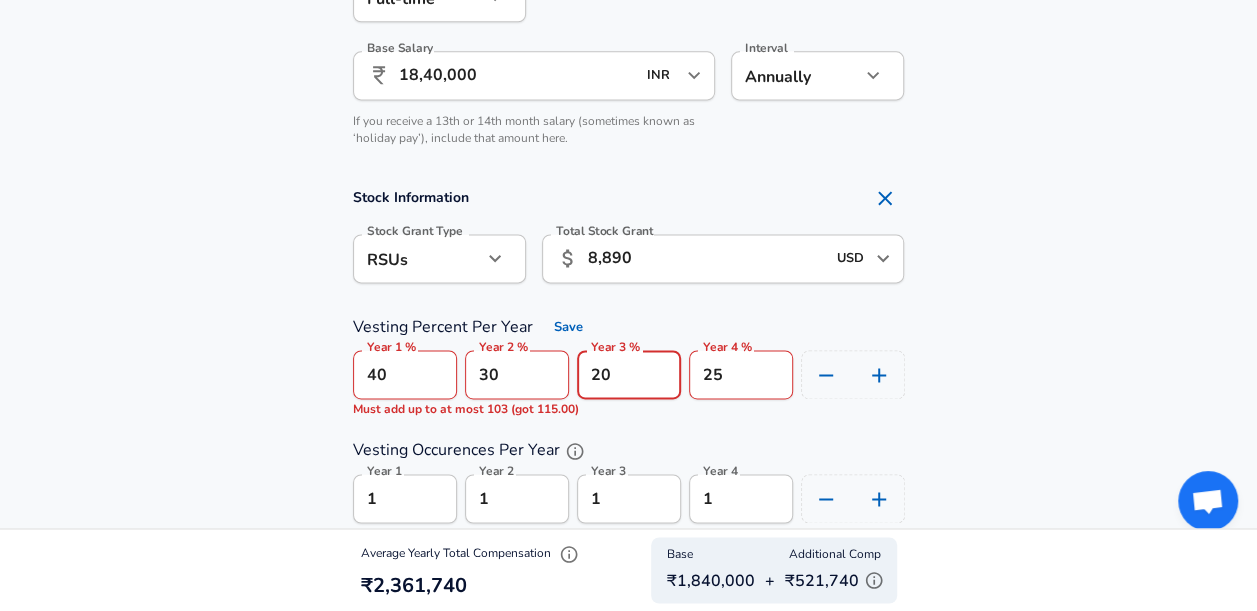type on "20" 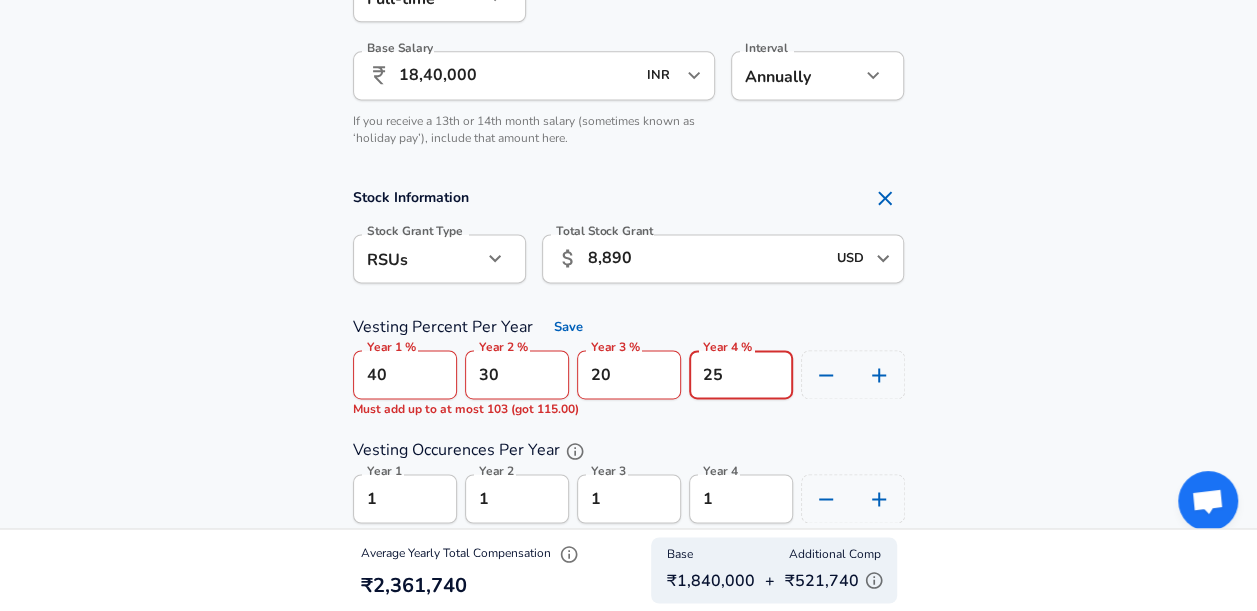 click on "25" at bounding box center (741, 374) 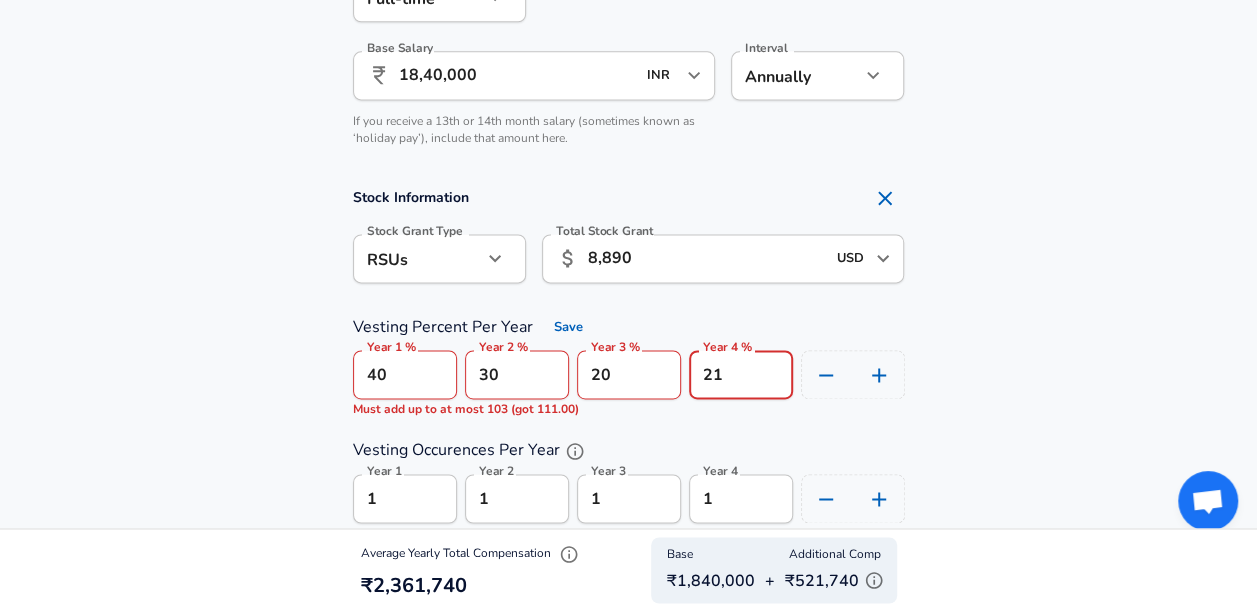 type on "2" 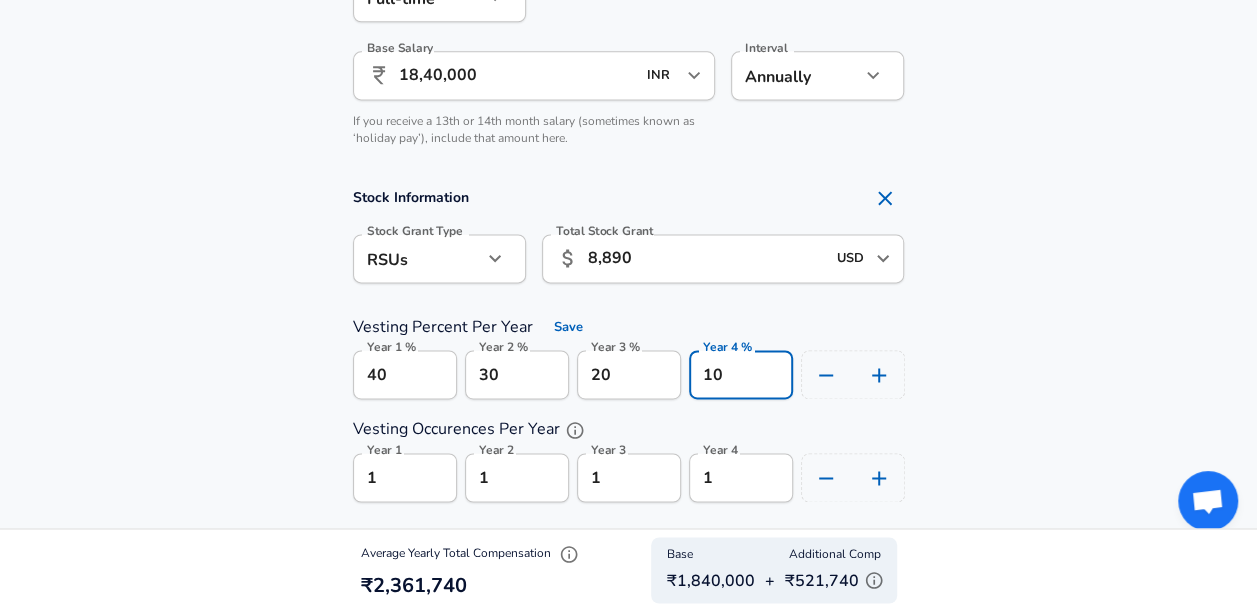 type on "10" 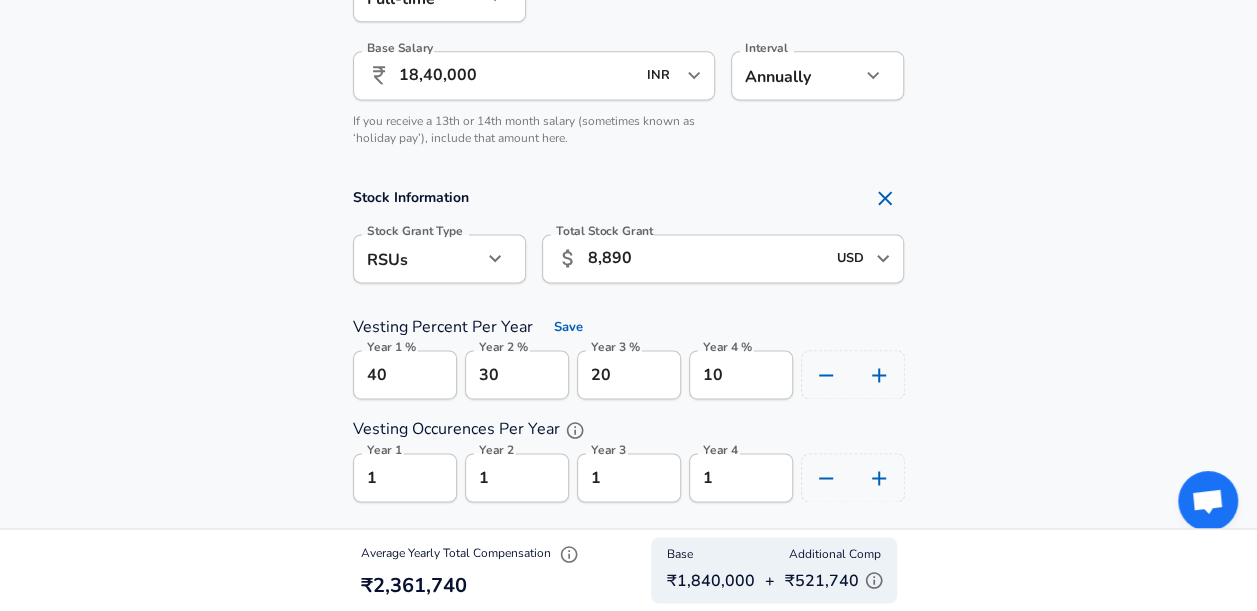 click on "Stock Information  Stock Grant Type RSUs stock Stock Grant Type Total Stock Grant ​ 8,890 USD ​ Total Stock Grant Vesting Percent Per Year   Save Year 1 % 40 Year 1 % Year 2 % 30 Year 2 % Year 3 % 20 Year 3 % Year 4 % 10 Year 4 % Vesting Occurences Per Year Year 1 1 Year 1 Year 2 1 Year 2 Year 3 1 Year 3 Year 4 1 Year 4" at bounding box center [628, 340] 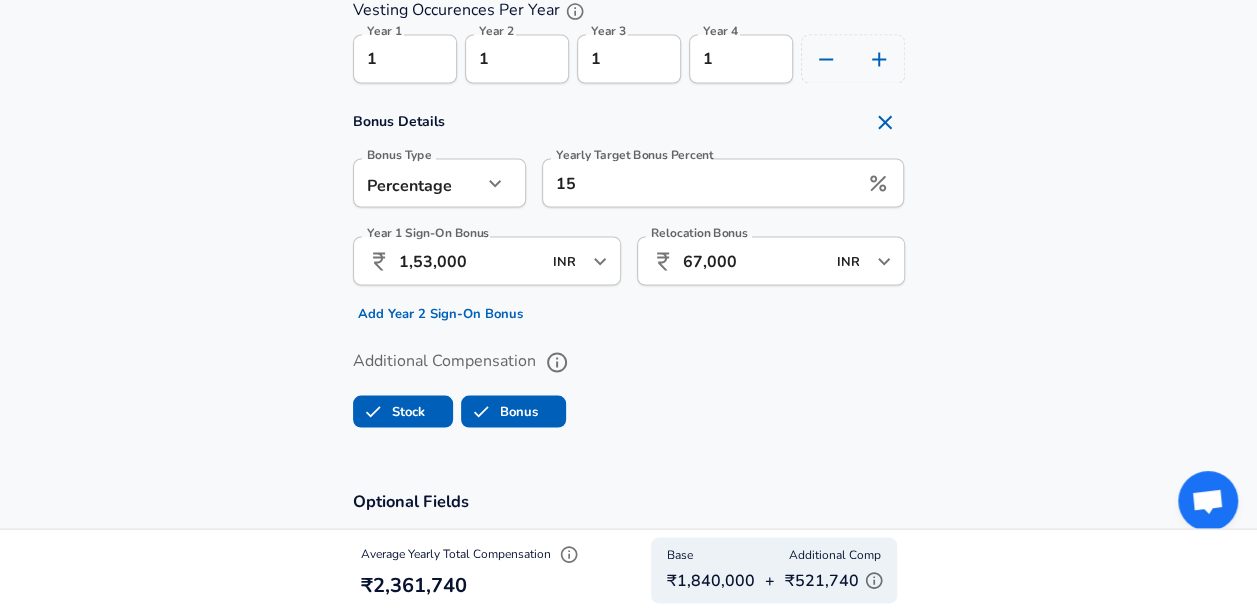 scroll, scrollTop: 1736, scrollLeft: 0, axis: vertical 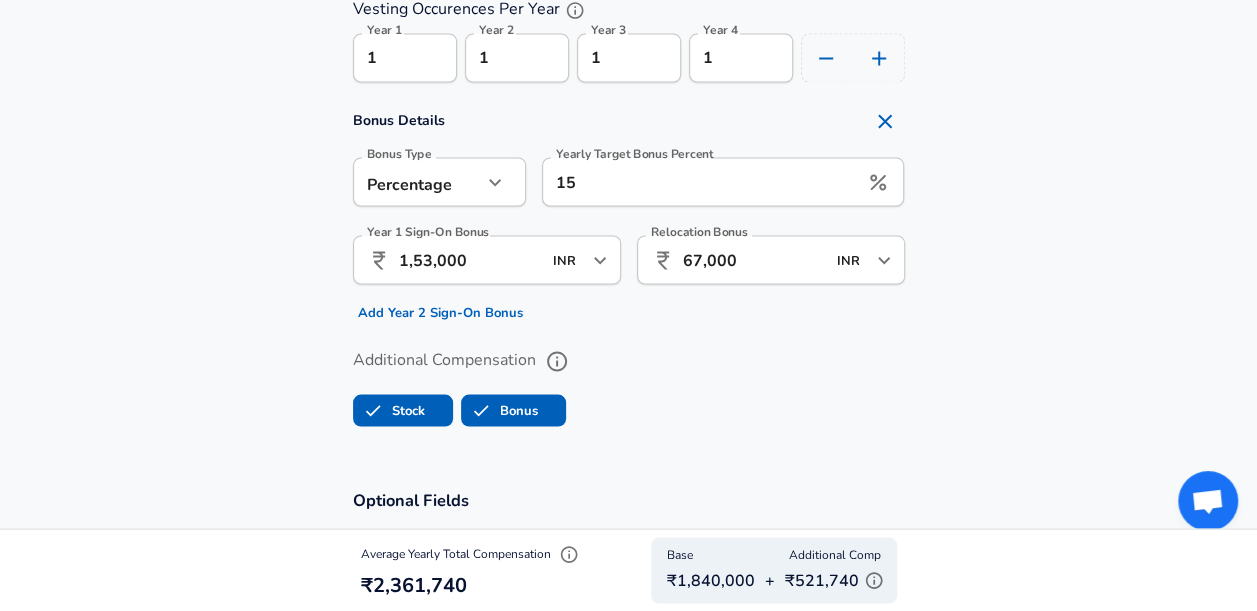 click on "Additional Compensation   Stock Bonus" at bounding box center (629, 381) 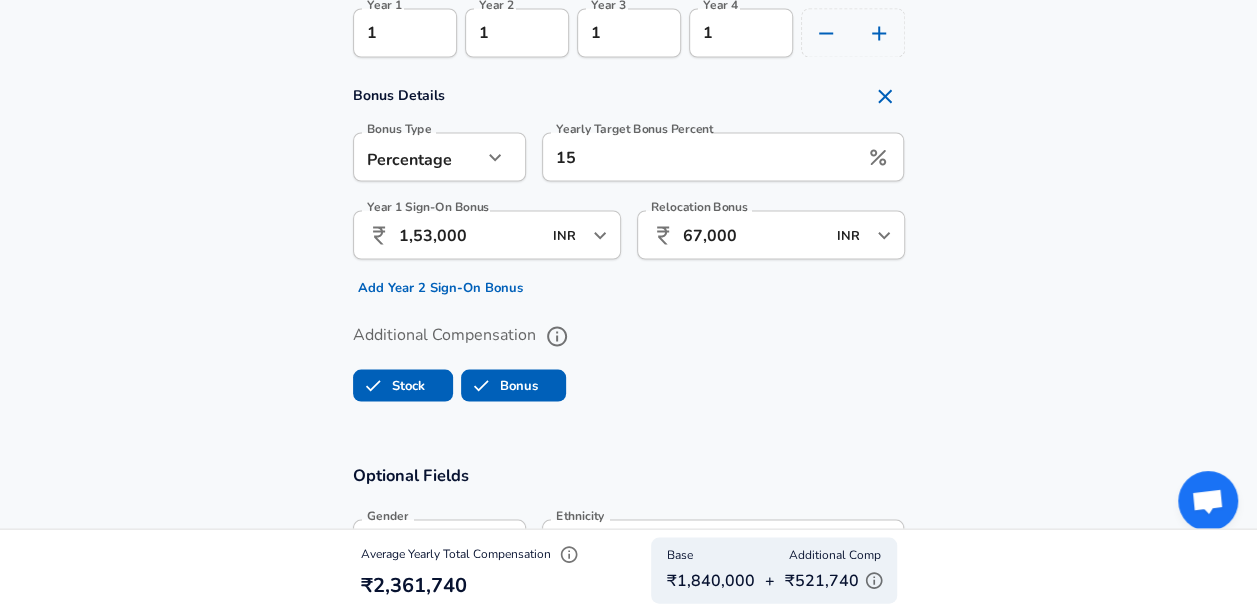 scroll, scrollTop: 1755, scrollLeft: 0, axis: vertical 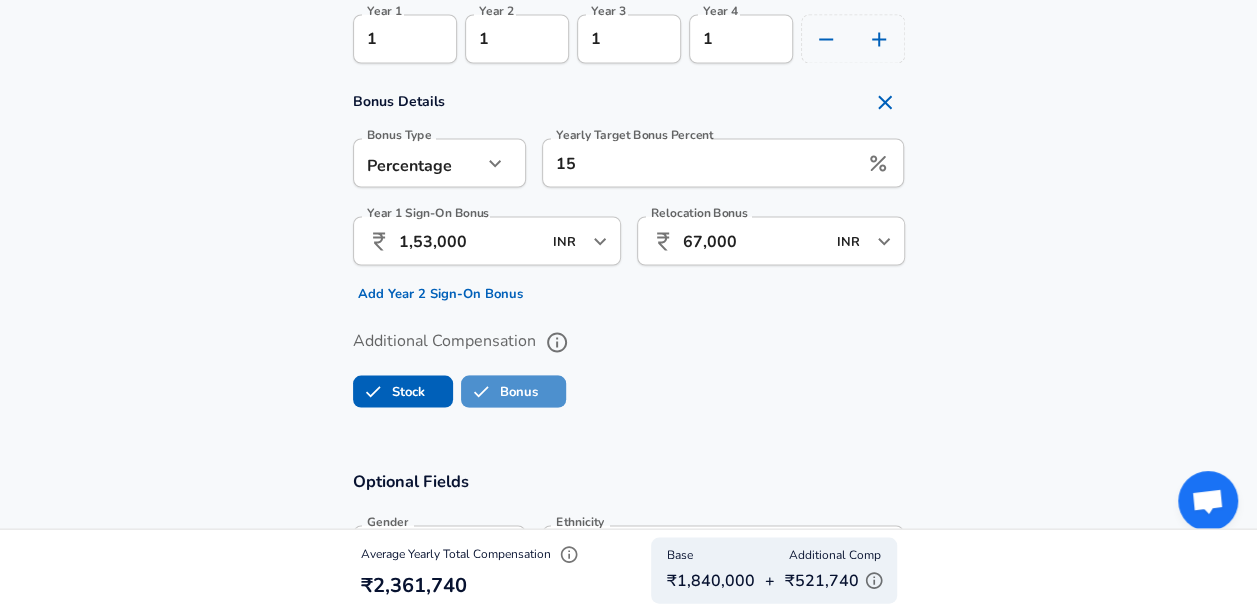 click on "Bonus" at bounding box center [513, 391] 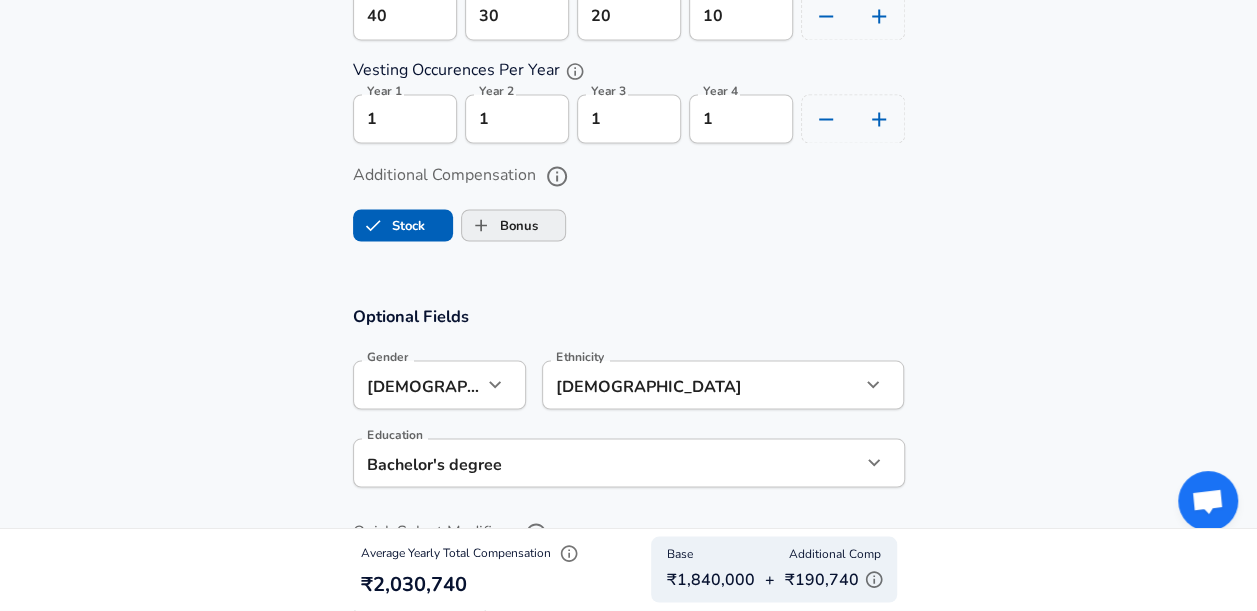 scroll, scrollTop: 1686, scrollLeft: 0, axis: vertical 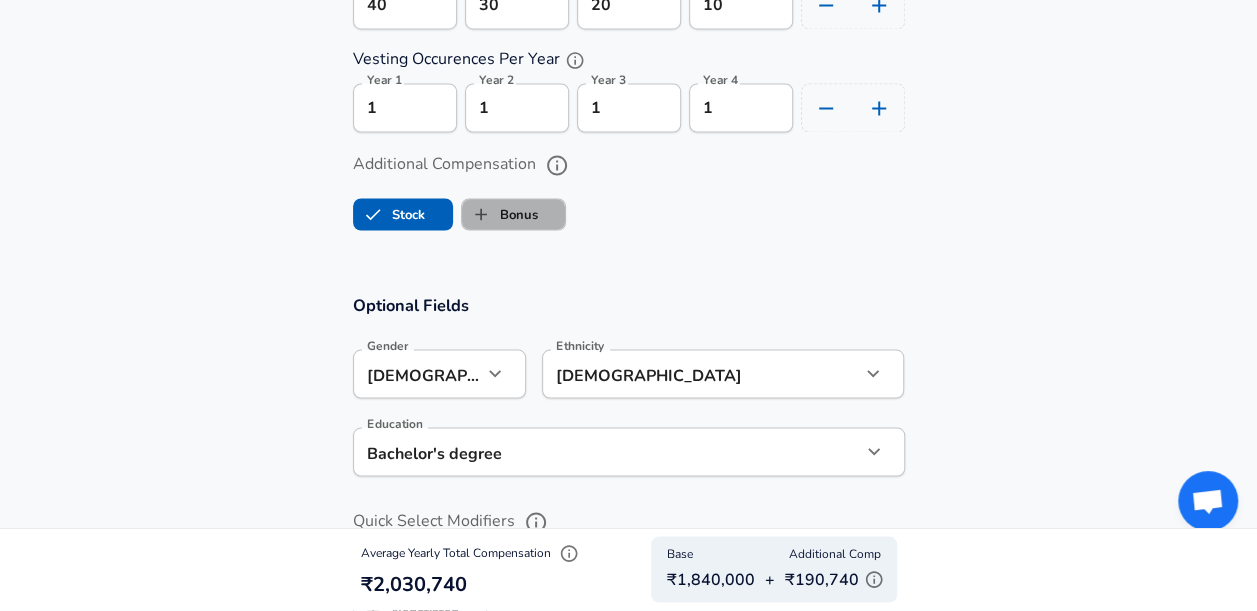 click on "Bonus" at bounding box center [500, 214] 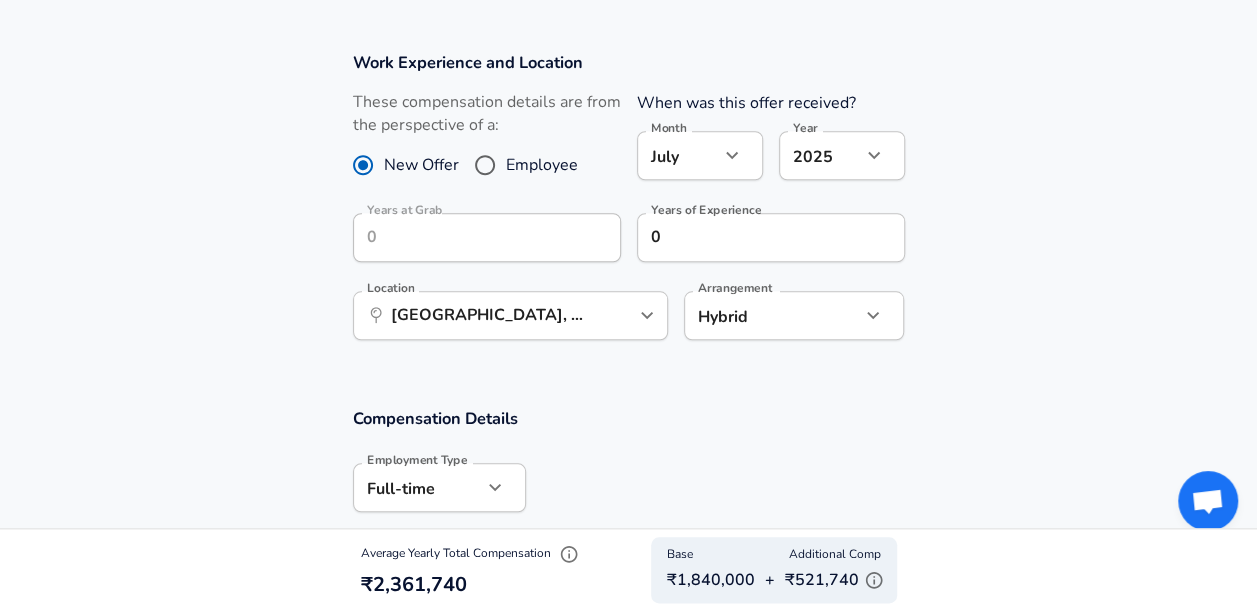 scroll, scrollTop: 948, scrollLeft: 0, axis: vertical 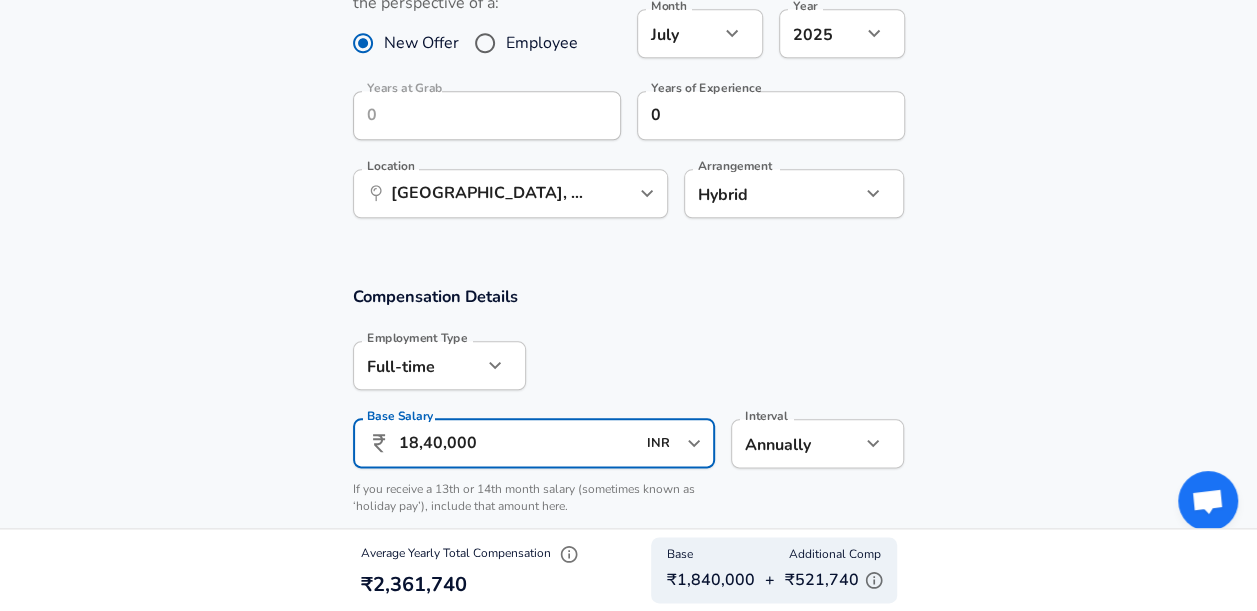 click on "18,40,000" at bounding box center [517, 443] 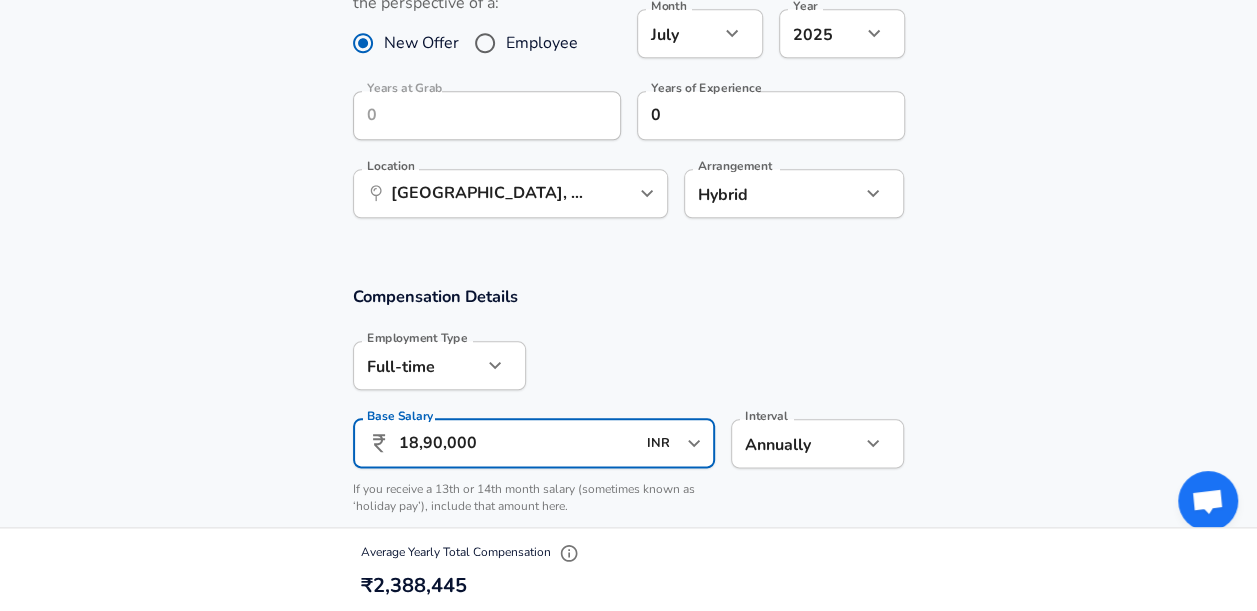 type on "18,90,000" 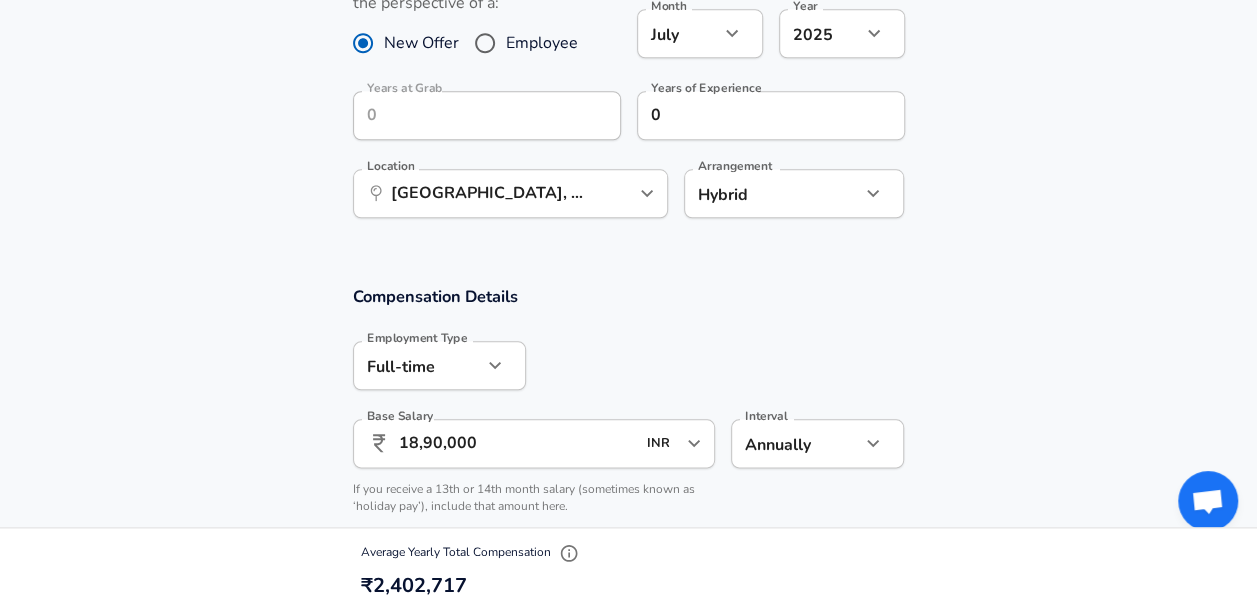 click on "Compensation Details Employment Type [DEMOGRAPHIC_DATA] full_time Employment Type Base Salary ​ 18,90,000 INR ​ Base Salary Interval Annually yearly Interval If you receive a 13th or 14th month salary (sometimes known as ‘holiday pay’), include that amount here." at bounding box center (628, 406) 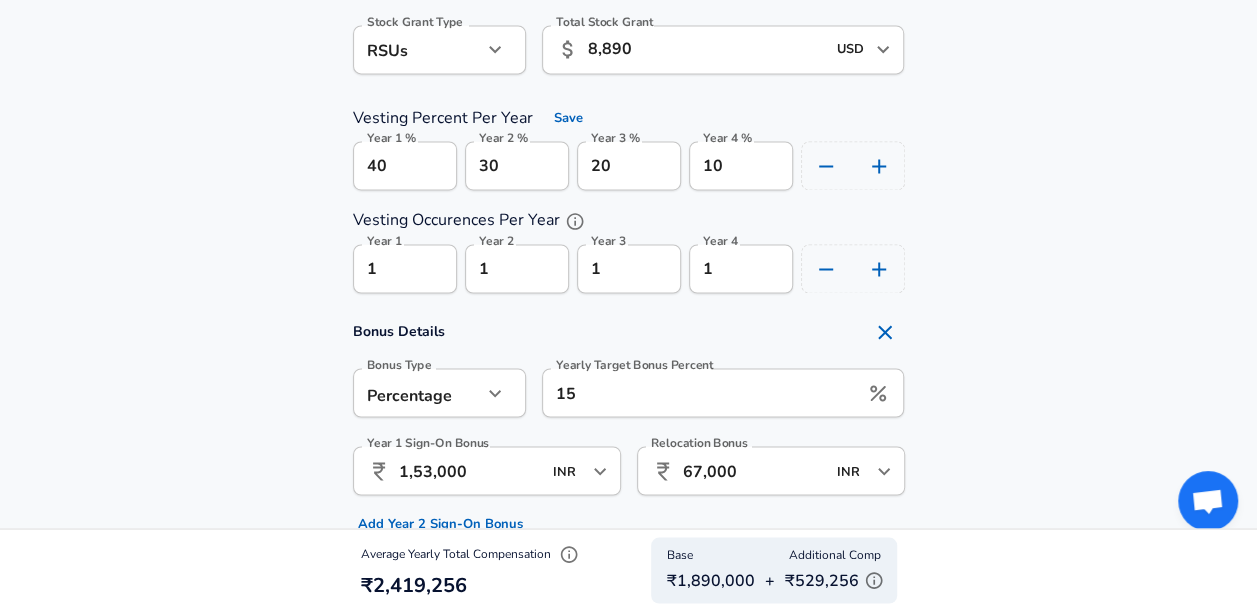 scroll, scrollTop: 1526, scrollLeft: 0, axis: vertical 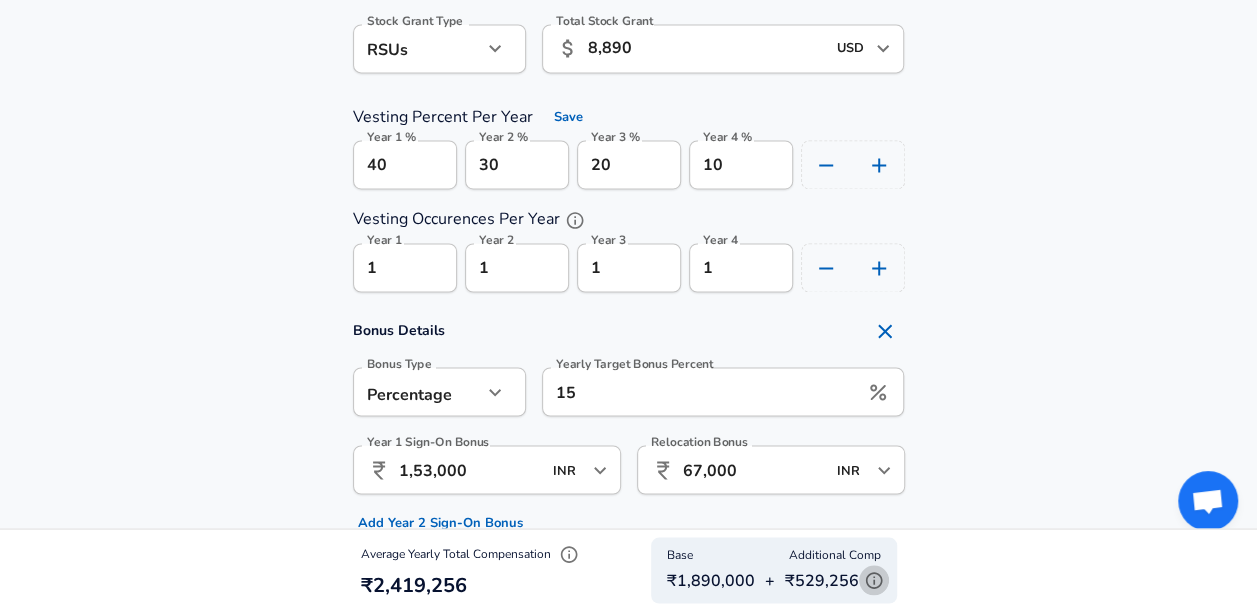 click 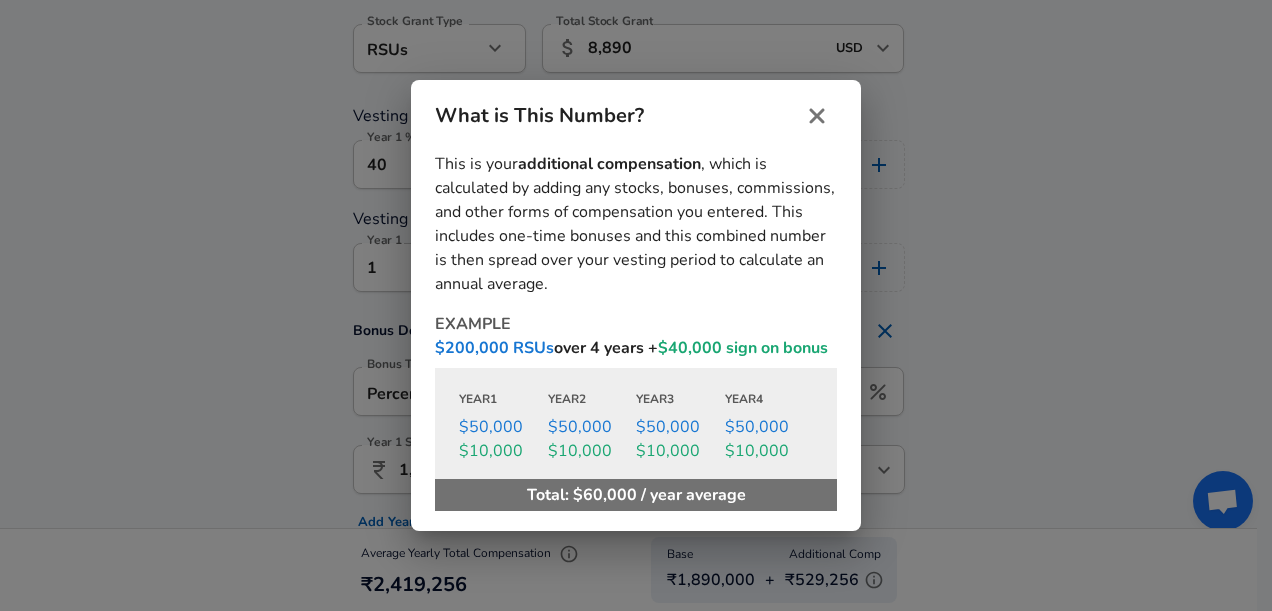 click on "What is This Number? This is your  additional compensation , which is calculated by adding any stocks, bonuses, commissions, and other forms of compensation you entered. This includes one-time bonuses and this combined number is then spread over your vesting period to calculate an annual average. EXAMPLE $200,000 RSUs  over 4 years +  $40,000 sign on bonus Year  1 $50,000 $10,000 Year  2 $50,000 $10,000 Year  3 $50,000 $10,000 Year  4 $50,000 $10,000 Total: $60,000 / year average" at bounding box center [636, 305] 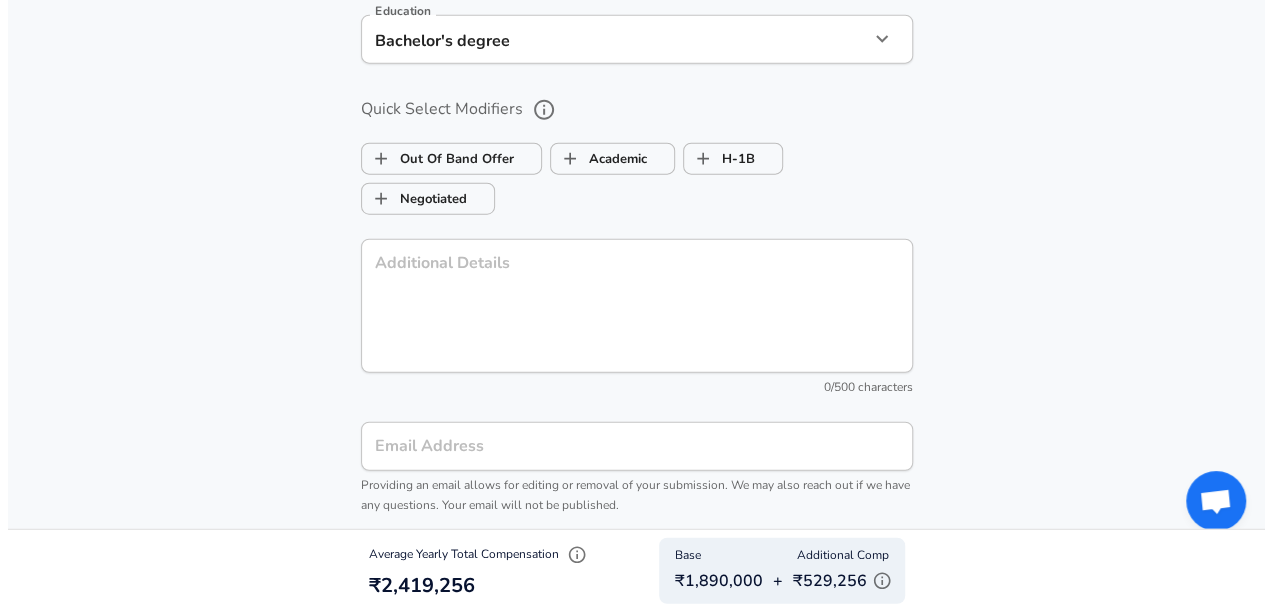 scroll, scrollTop: 2469, scrollLeft: 0, axis: vertical 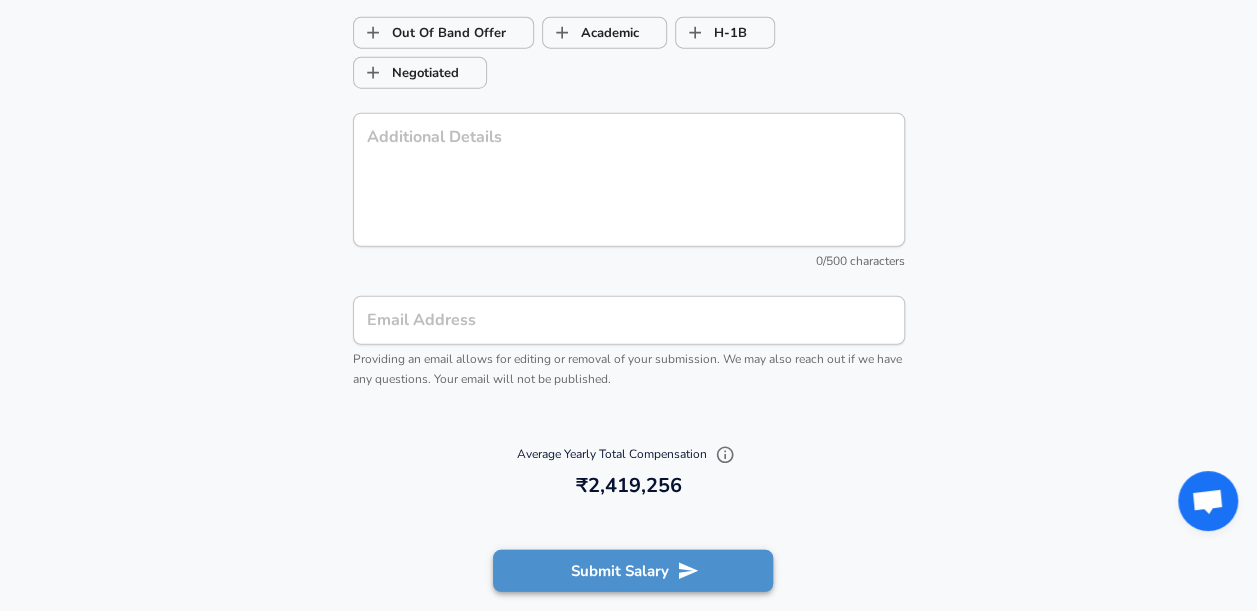 click on "Submit Salary" at bounding box center (633, 571) 